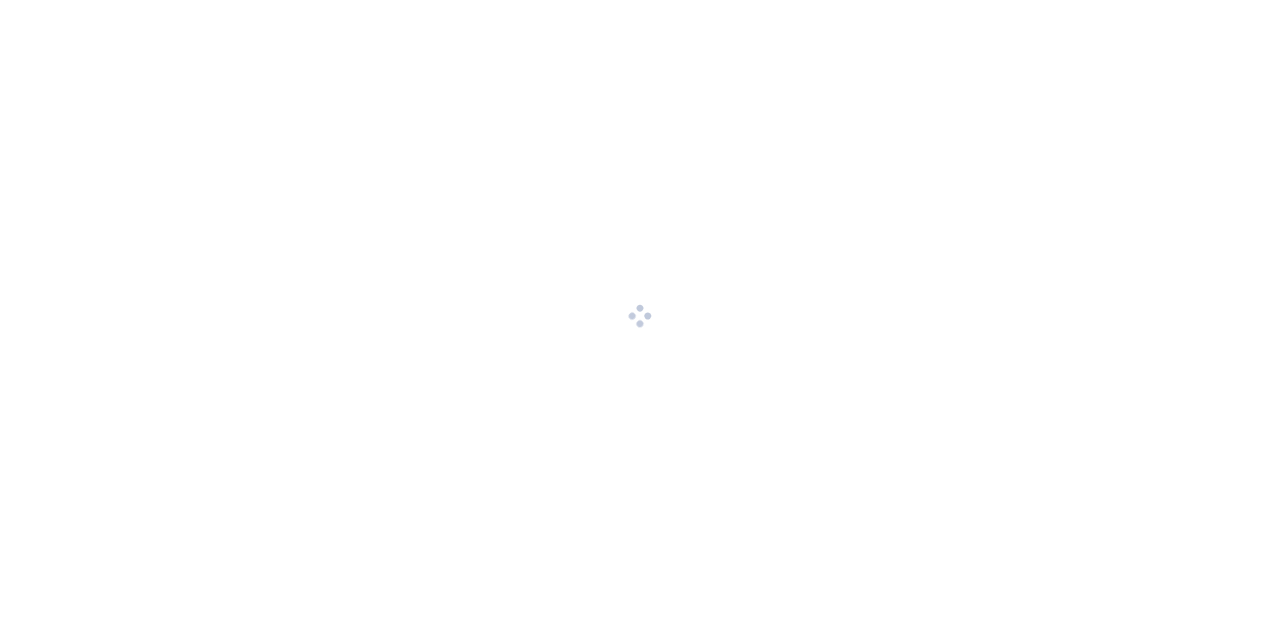 scroll, scrollTop: 0, scrollLeft: 0, axis: both 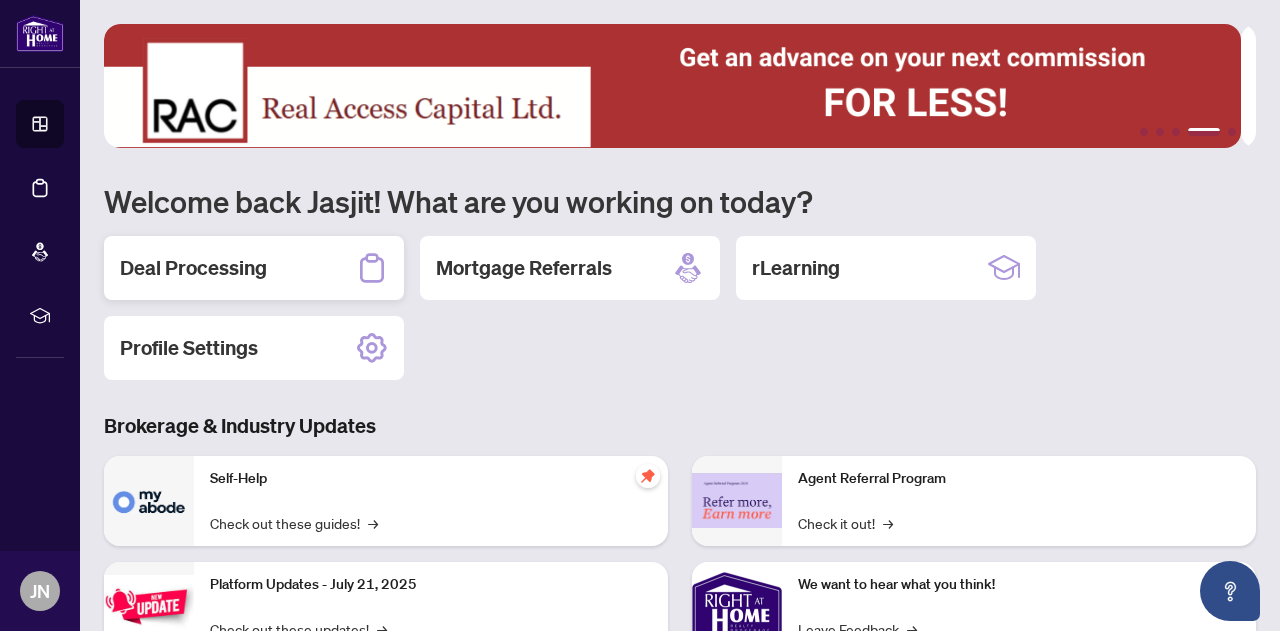 click on "Deal Processing" at bounding box center [193, 268] 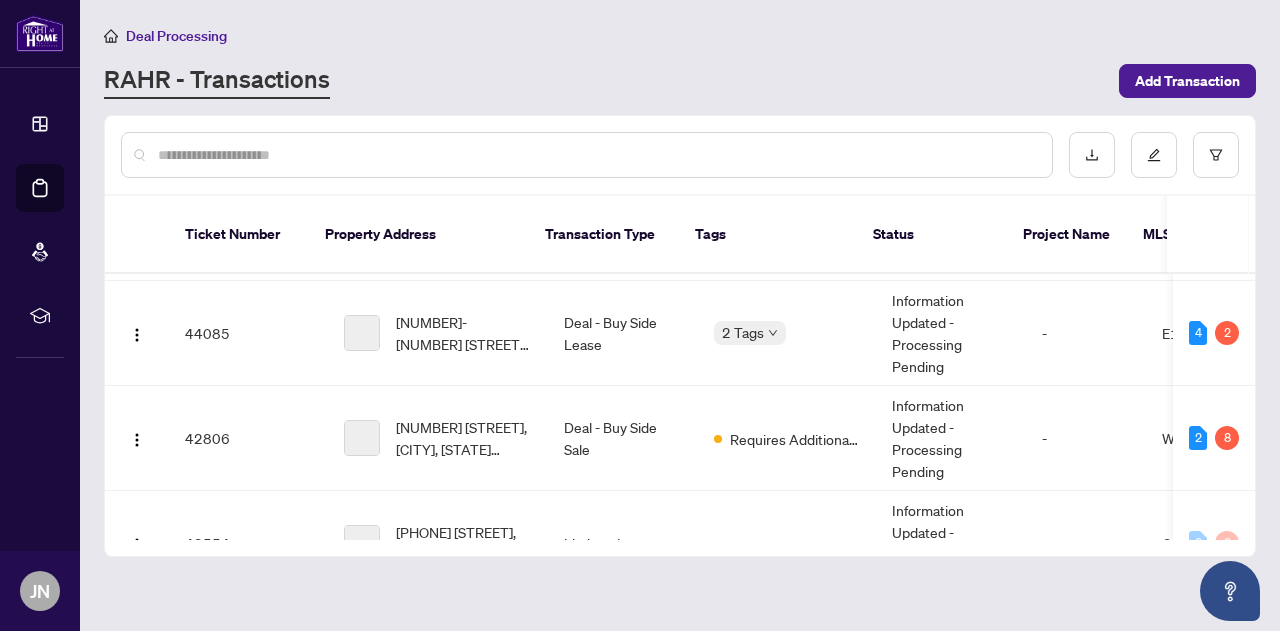 scroll, scrollTop: 0, scrollLeft: 0, axis: both 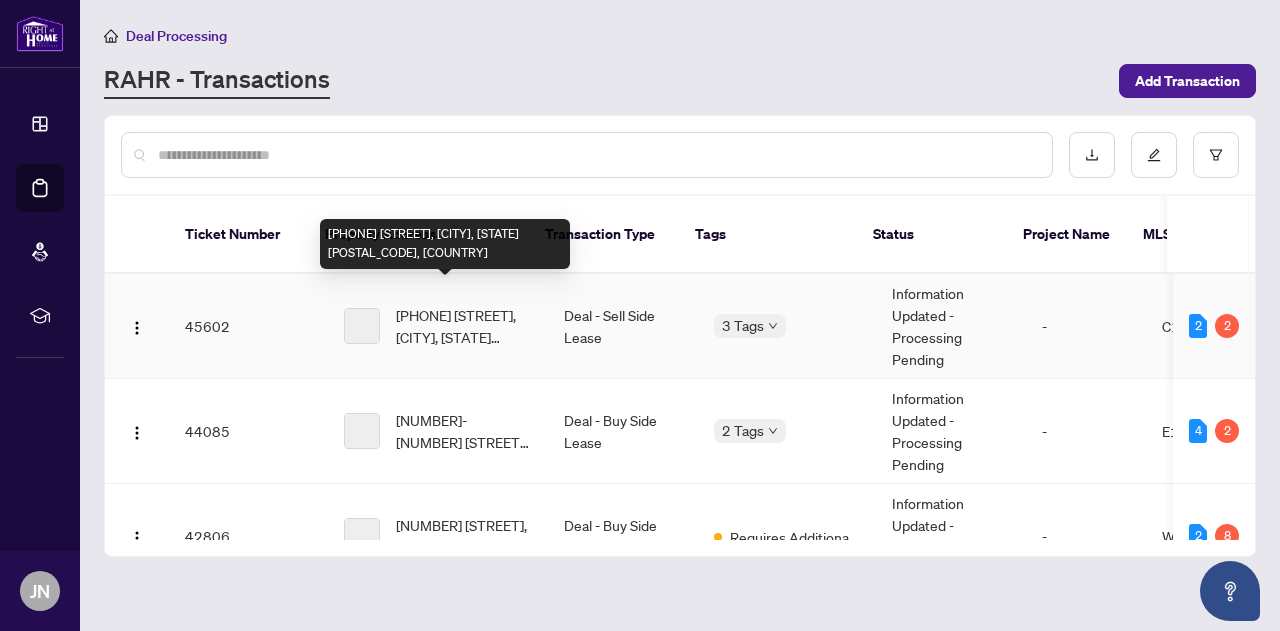 click on "[PHONE] [STREET], [CITY], [STATE] [POSTAL_CODE], [COUNTRY]" at bounding box center [464, 326] 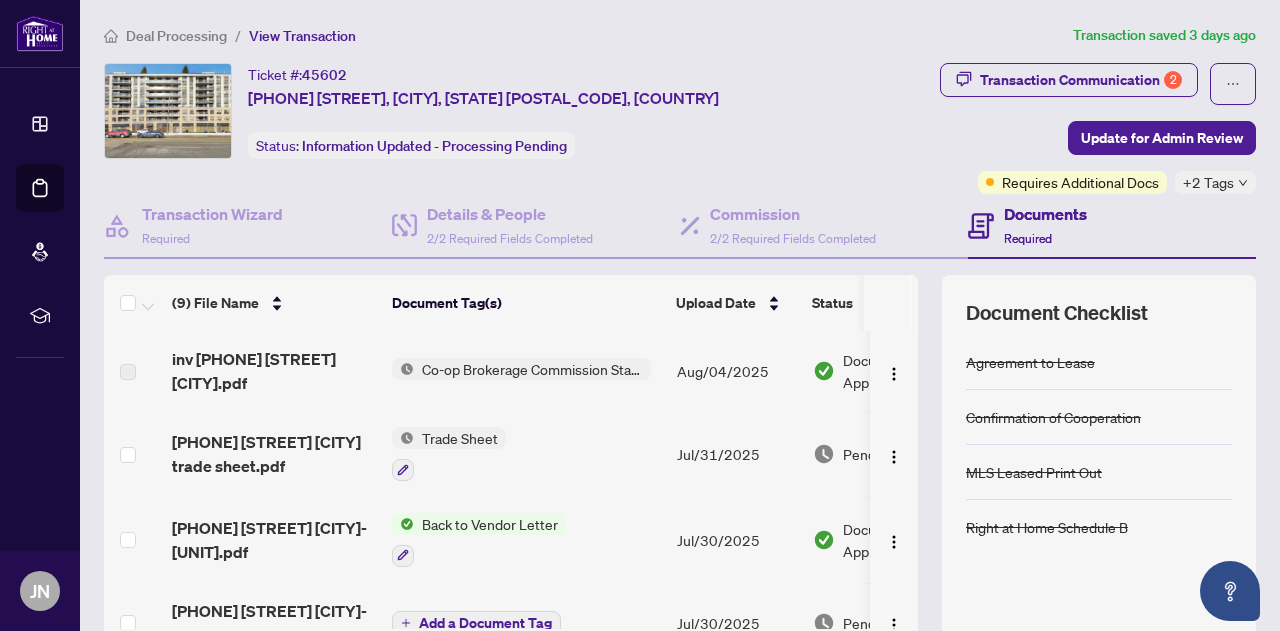 scroll, scrollTop: 0, scrollLeft: 31, axis: horizontal 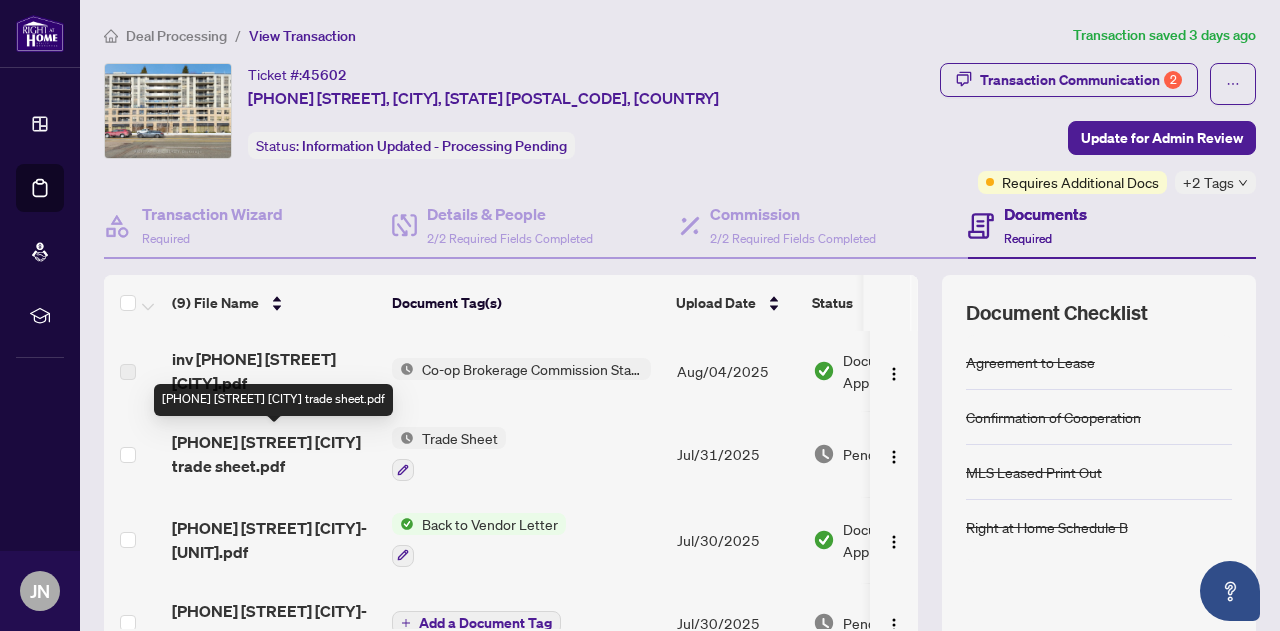 click on "[PHONE] [STREET] [CITY] trade sheet.pdf" at bounding box center [274, 454] 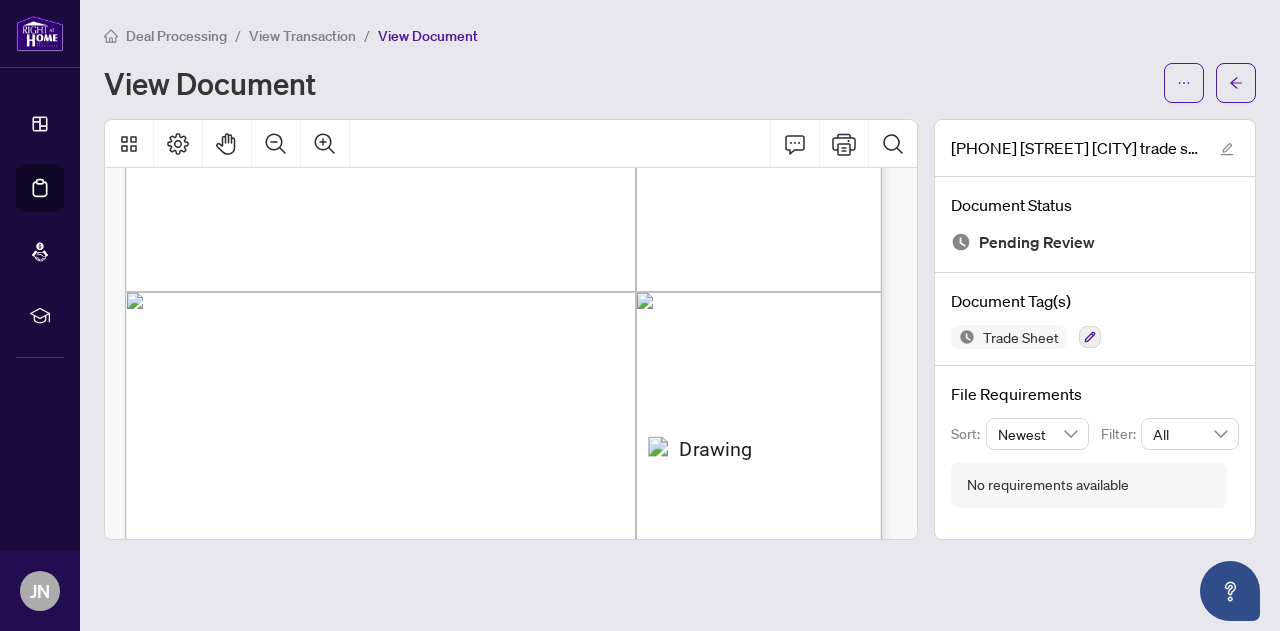 scroll, scrollTop: 407, scrollLeft: 0, axis: vertical 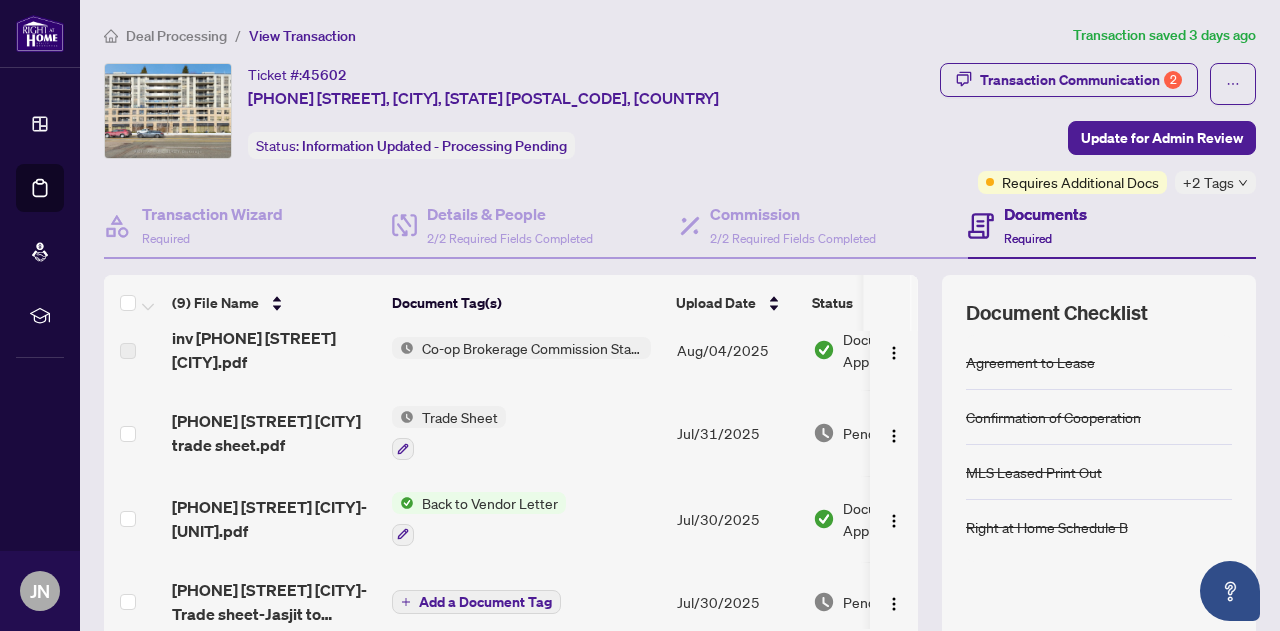 click on "[PHONE] [STREET] [CITY]-[UNIT].pdf" at bounding box center [274, 519] 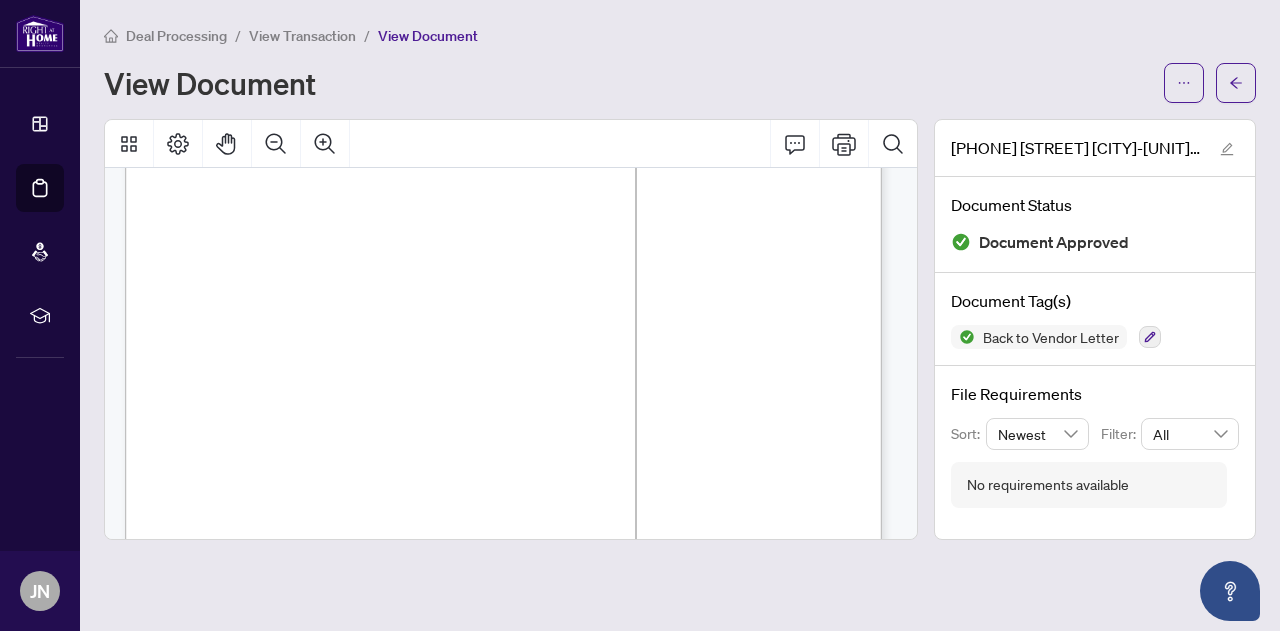 scroll, scrollTop: 179, scrollLeft: 0, axis: vertical 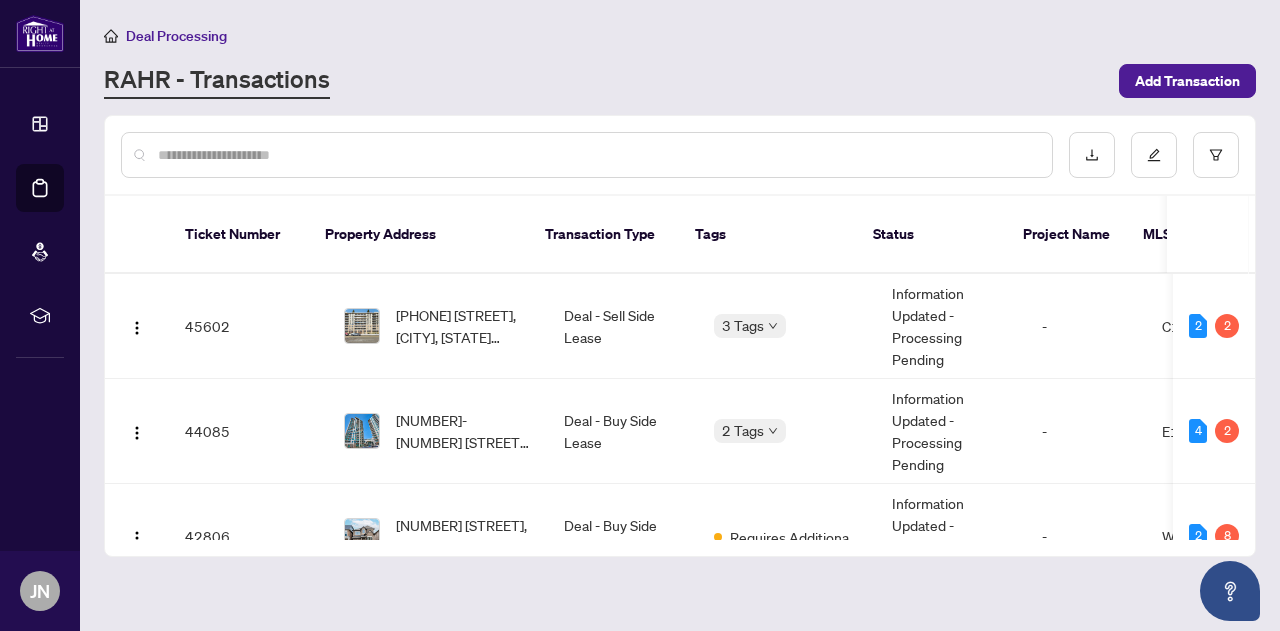 click on "[PHONE] [STREET], [CITY], [STATE] [POSTAL_CODE], [COUNTRY]" at bounding box center [464, 326] 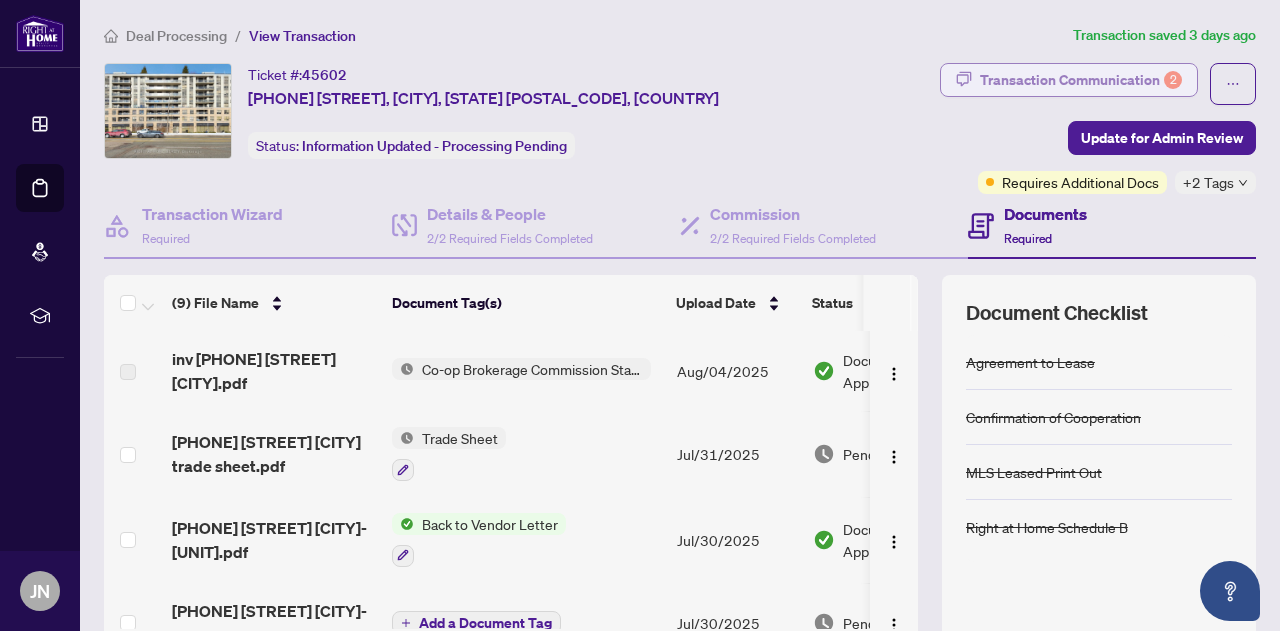 click on "Transaction Communication 2" at bounding box center (1081, 80) 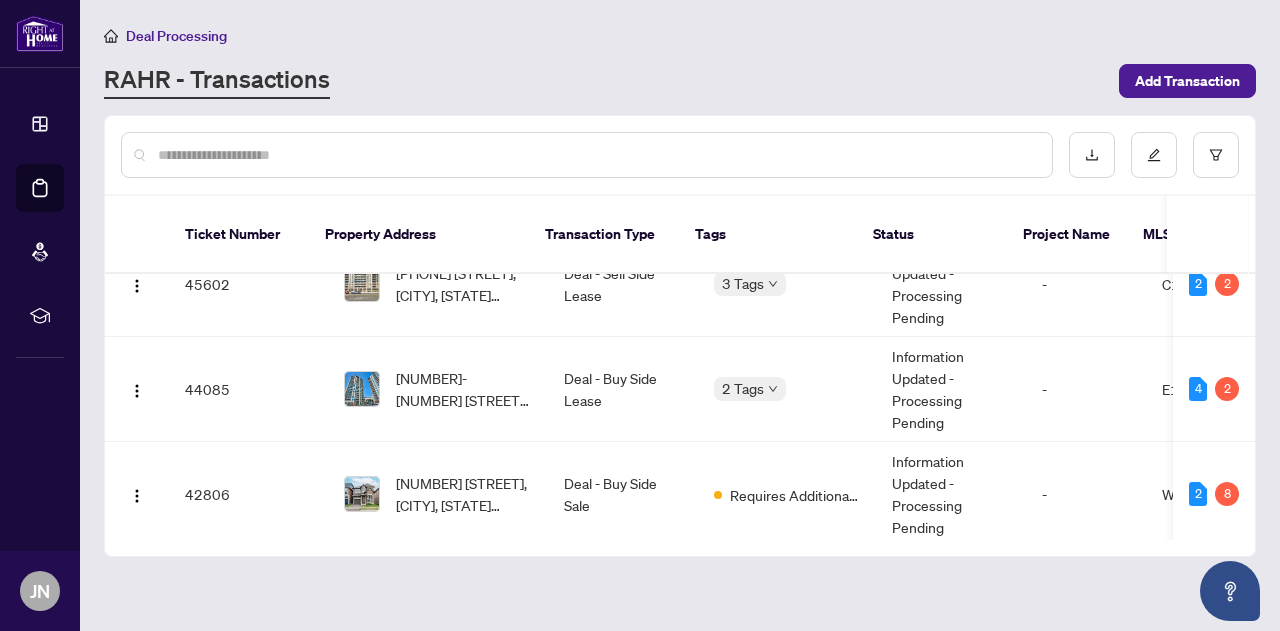 scroll, scrollTop: 53, scrollLeft: 0, axis: vertical 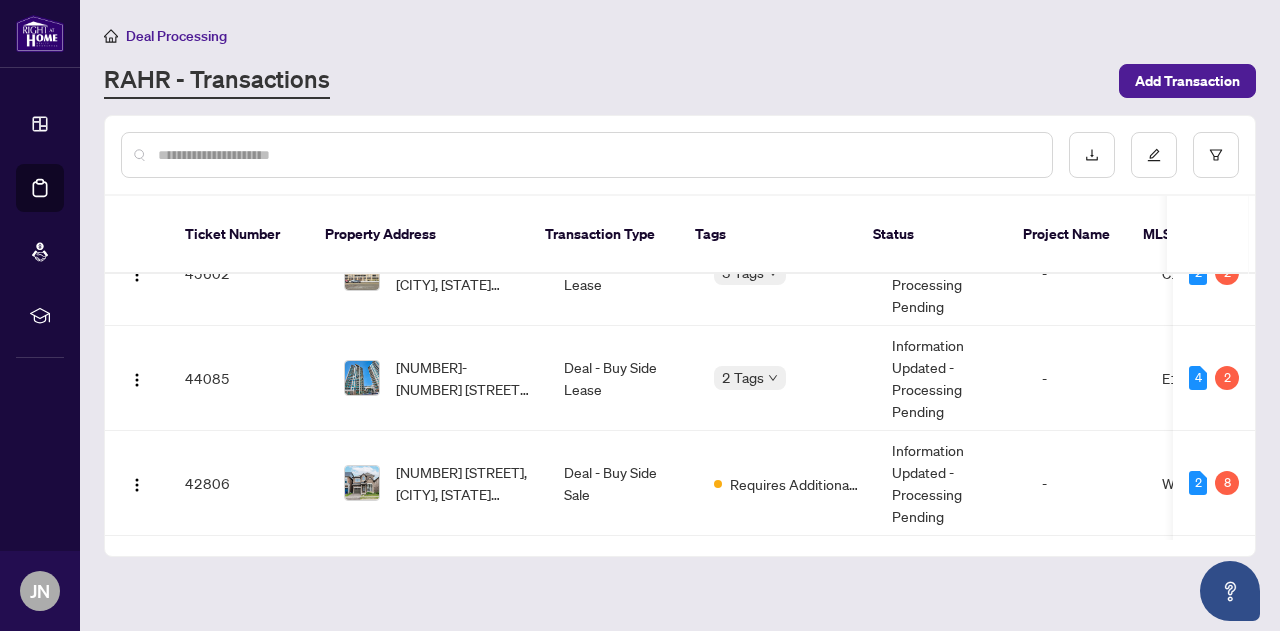 click on "[NUMBER]-[NUMBER] [STREET], [CITY], [STATE] [POSTAL_CODE], [COUNTRY]" at bounding box center [438, 378] 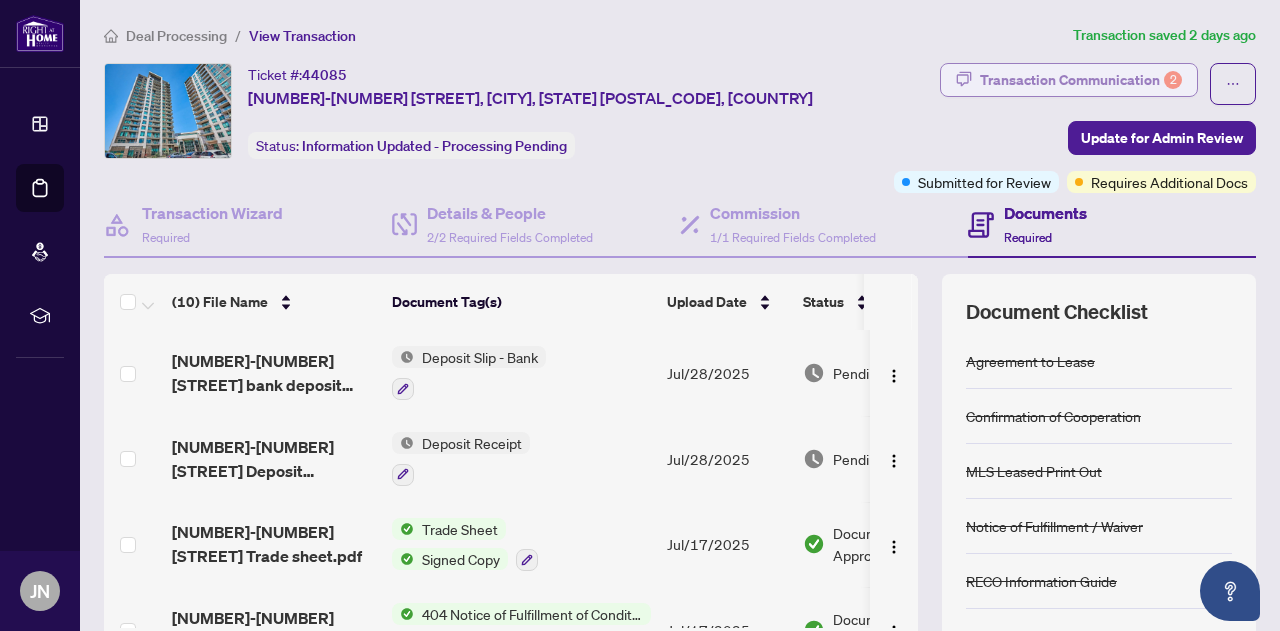click on "Transaction Communication 2" at bounding box center [1081, 80] 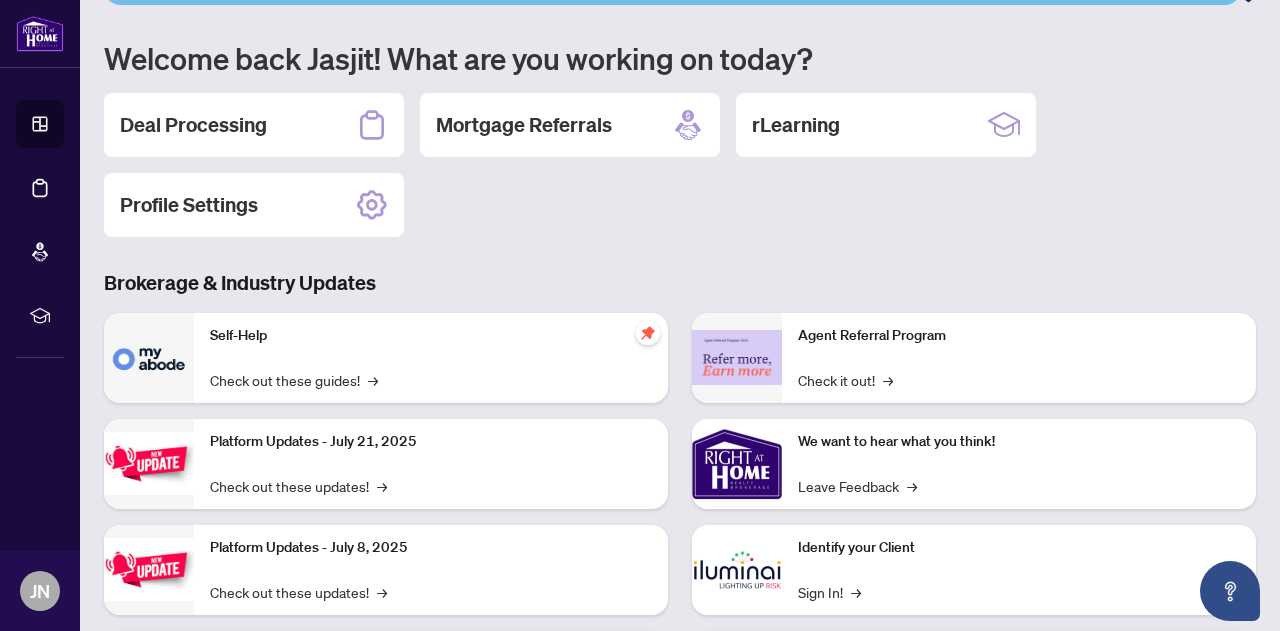 scroll, scrollTop: 152, scrollLeft: 0, axis: vertical 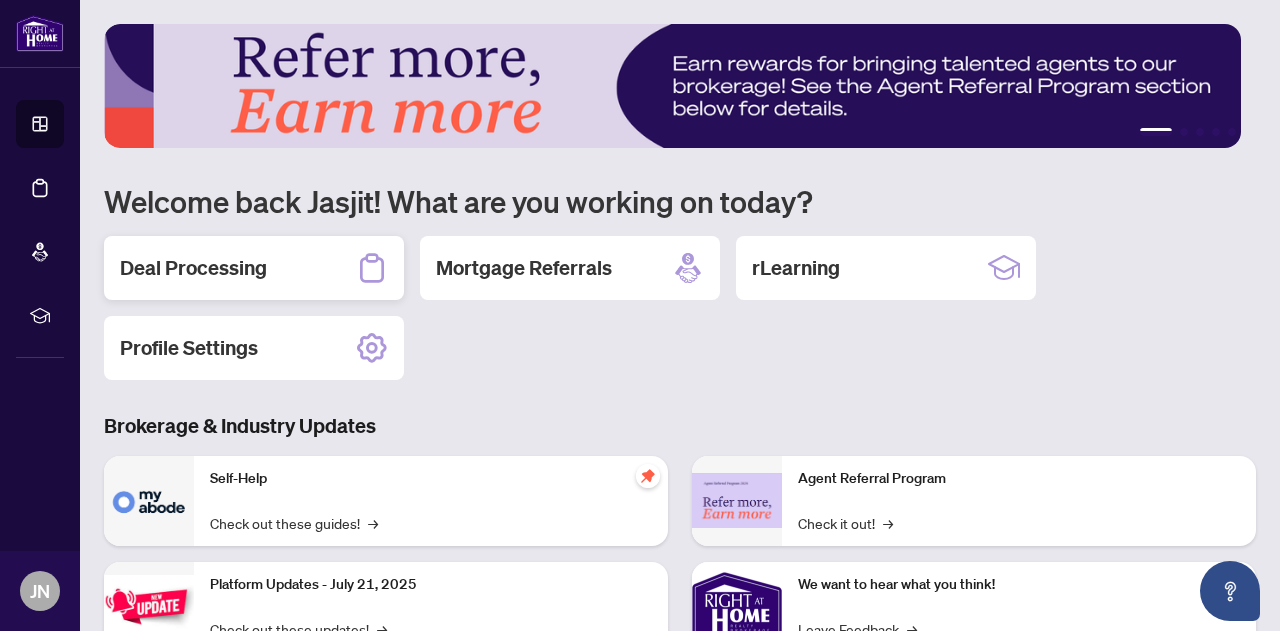 click on "Deal Processing" at bounding box center [193, 268] 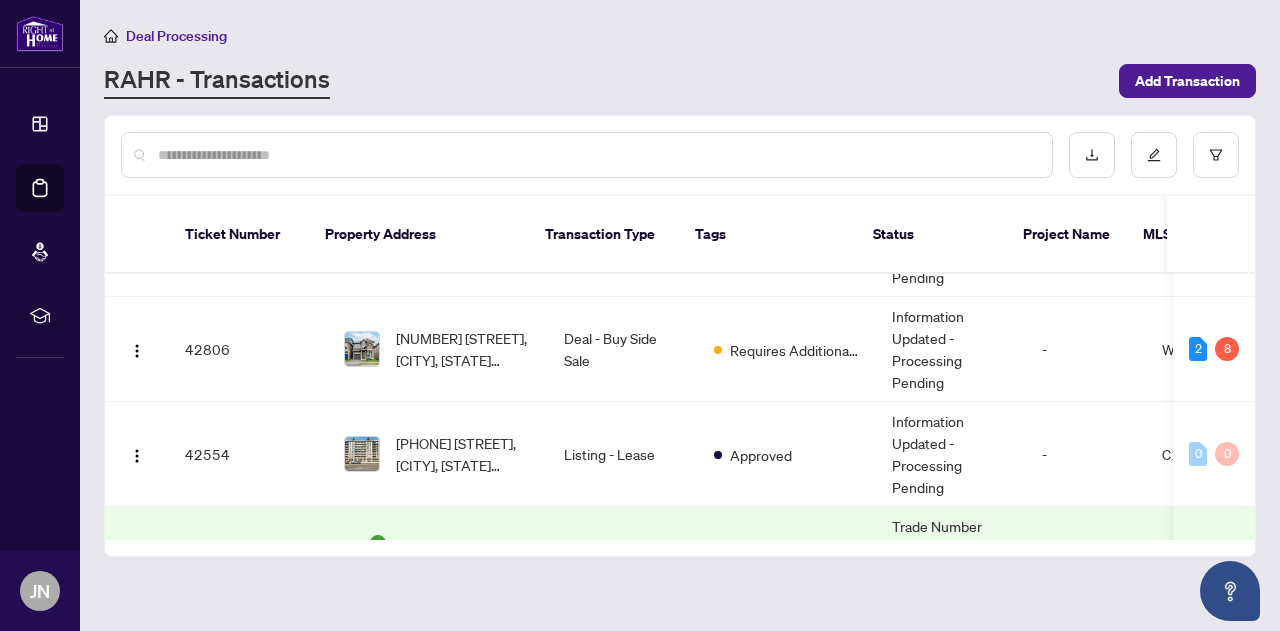 scroll, scrollTop: 188, scrollLeft: 0, axis: vertical 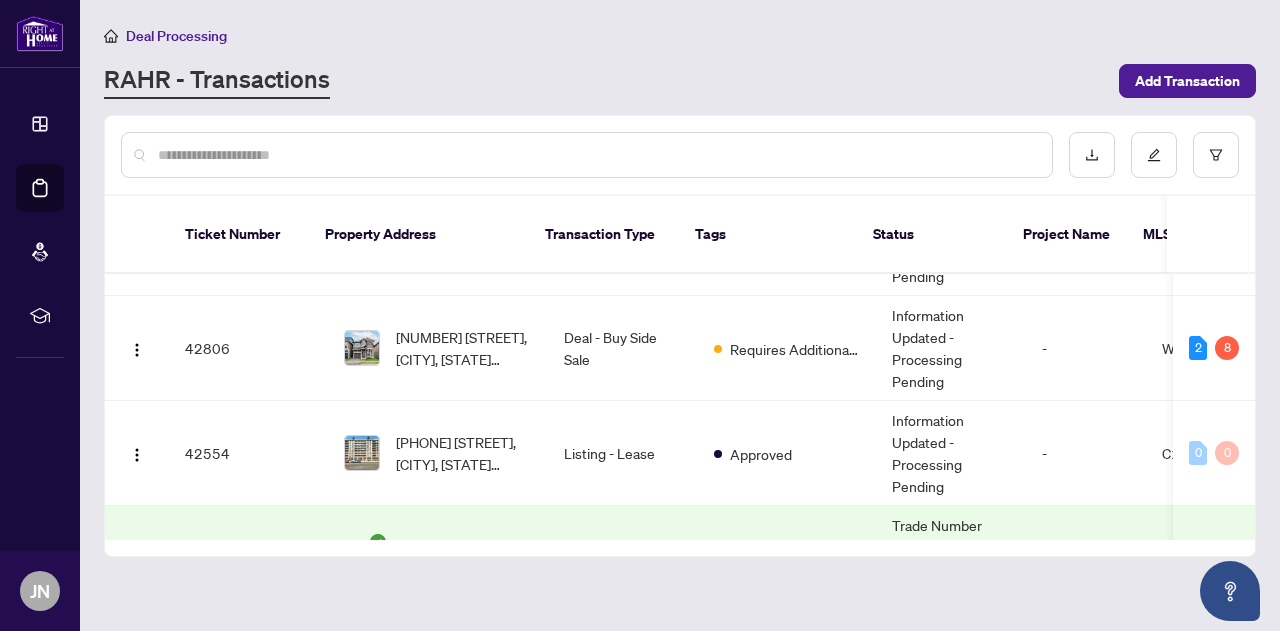 click on "Deal - Buy Side Sale" at bounding box center (623, 348) 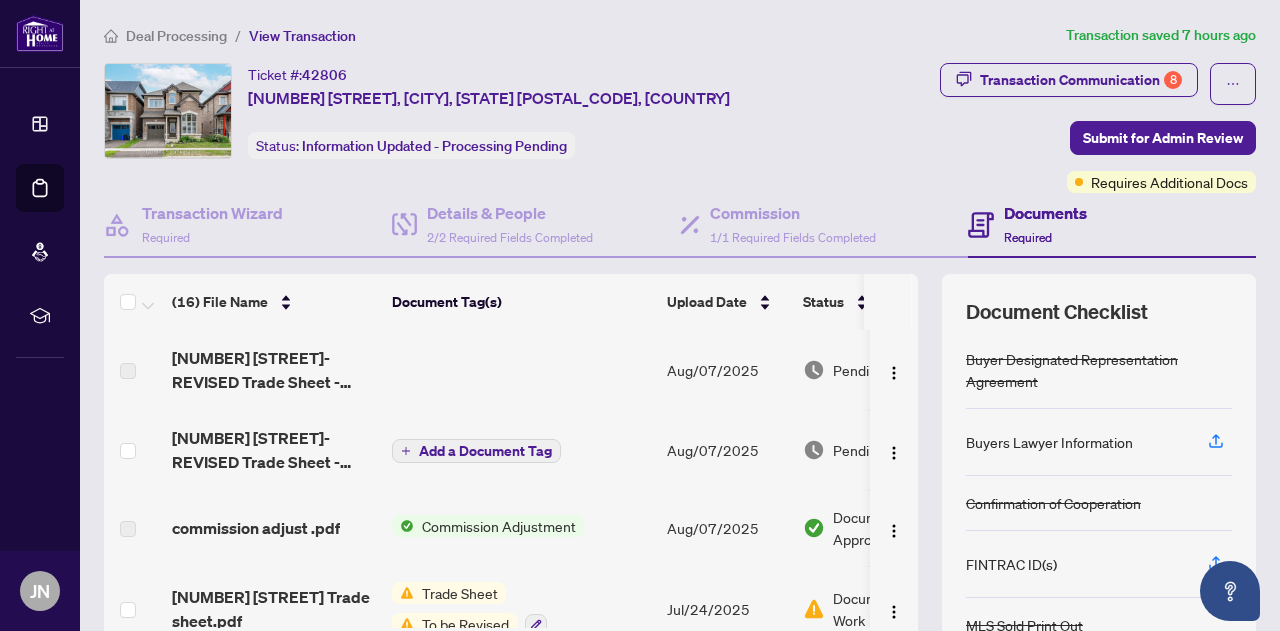 scroll, scrollTop: 0, scrollLeft: 0, axis: both 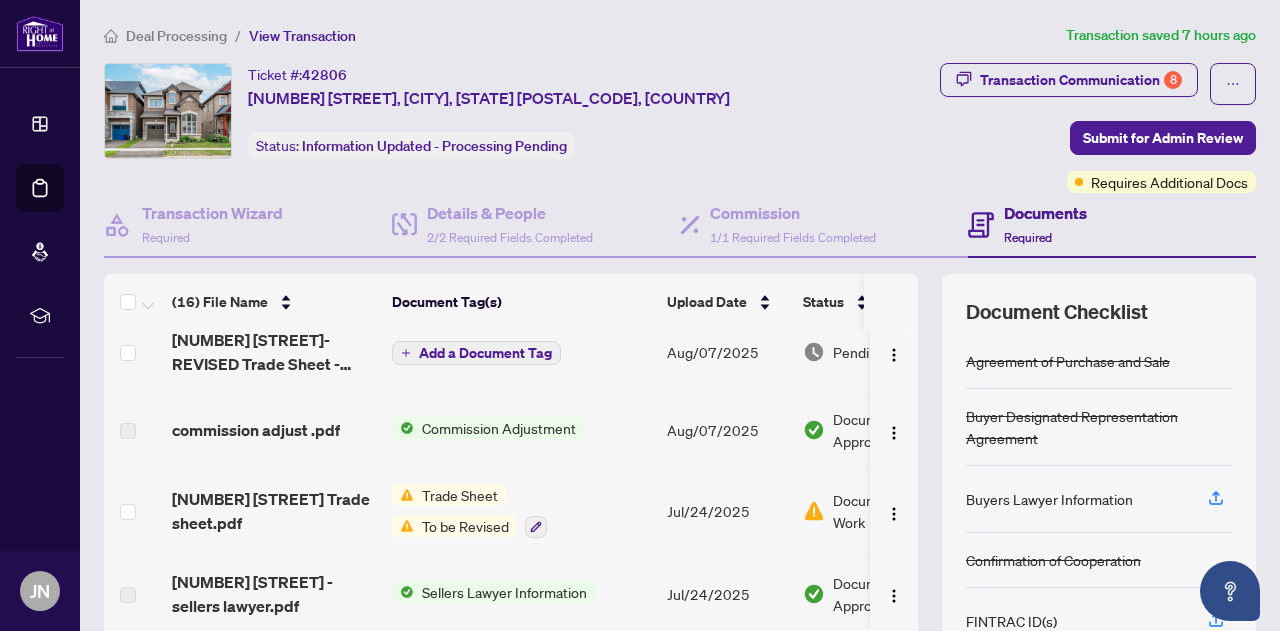 click on "[NUMBER] [STREET] Trade sheet.pdf" at bounding box center [274, 511] 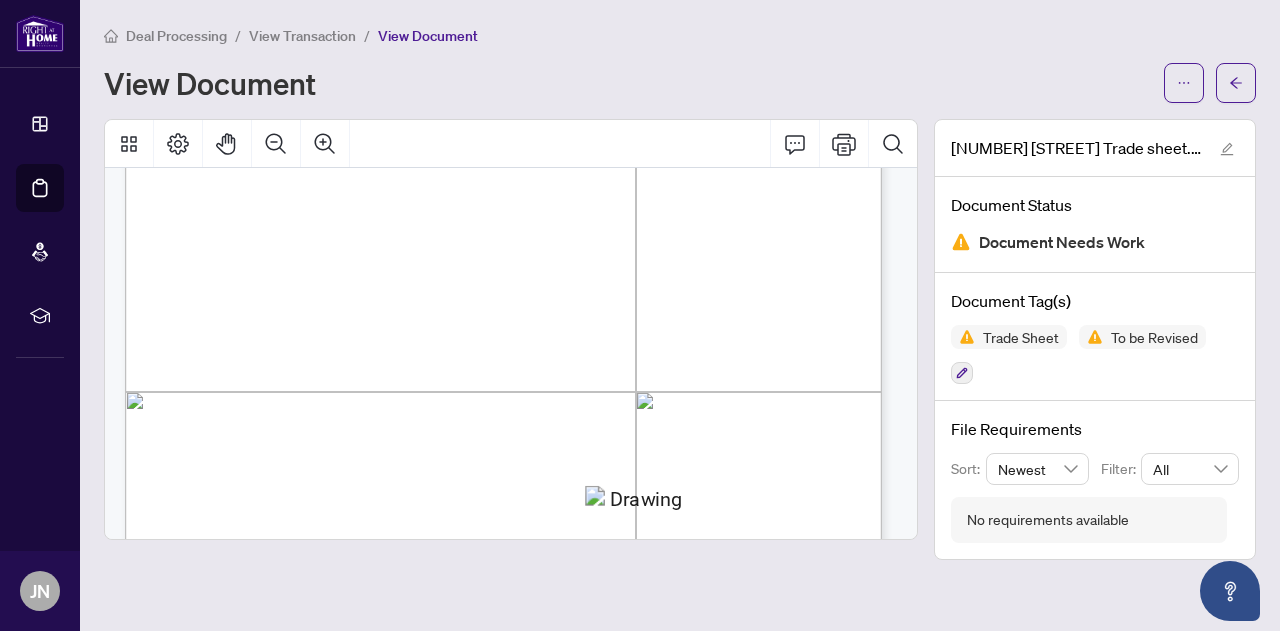 scroll, scrollTop: 309, scrollLeft: 0, axis: vertical 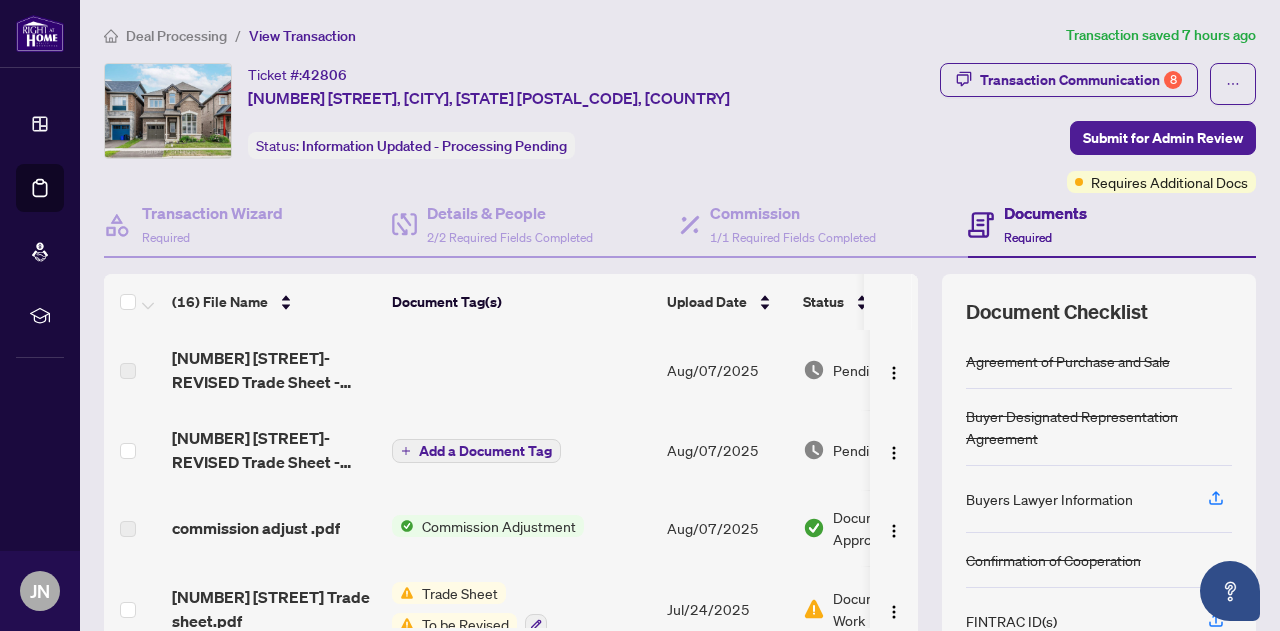 click on "Commission Adjustment" at bounding box center (499, 526) 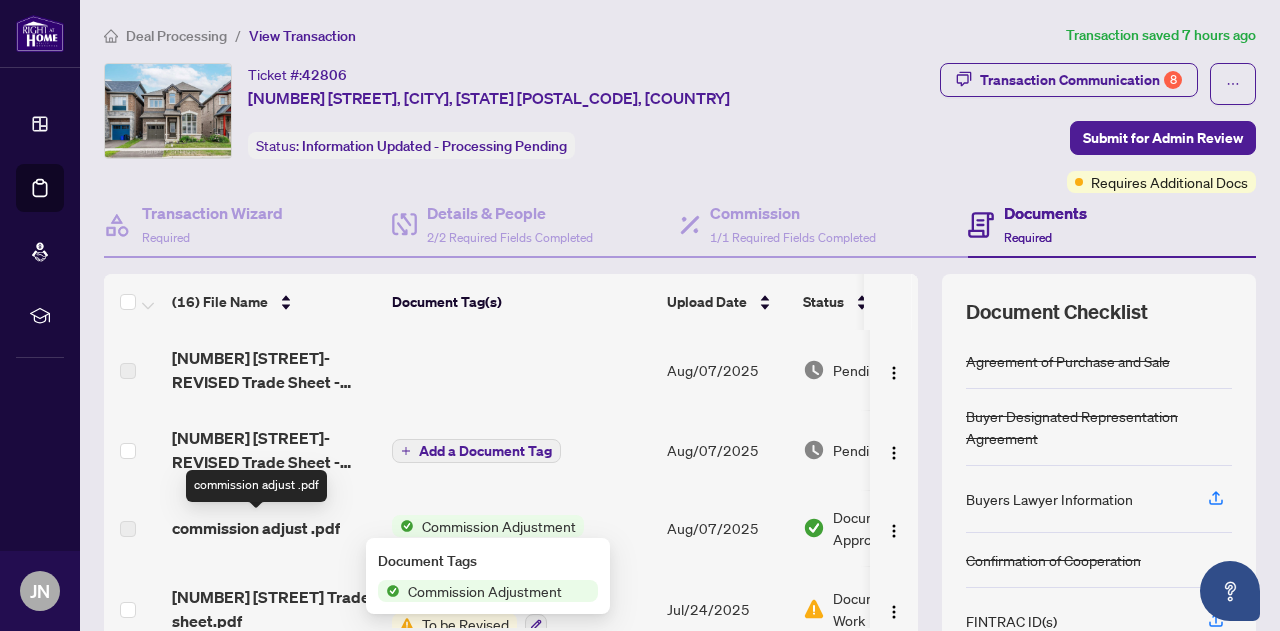 click on "commission adjust .pdf" at bounding box center [256, 528] 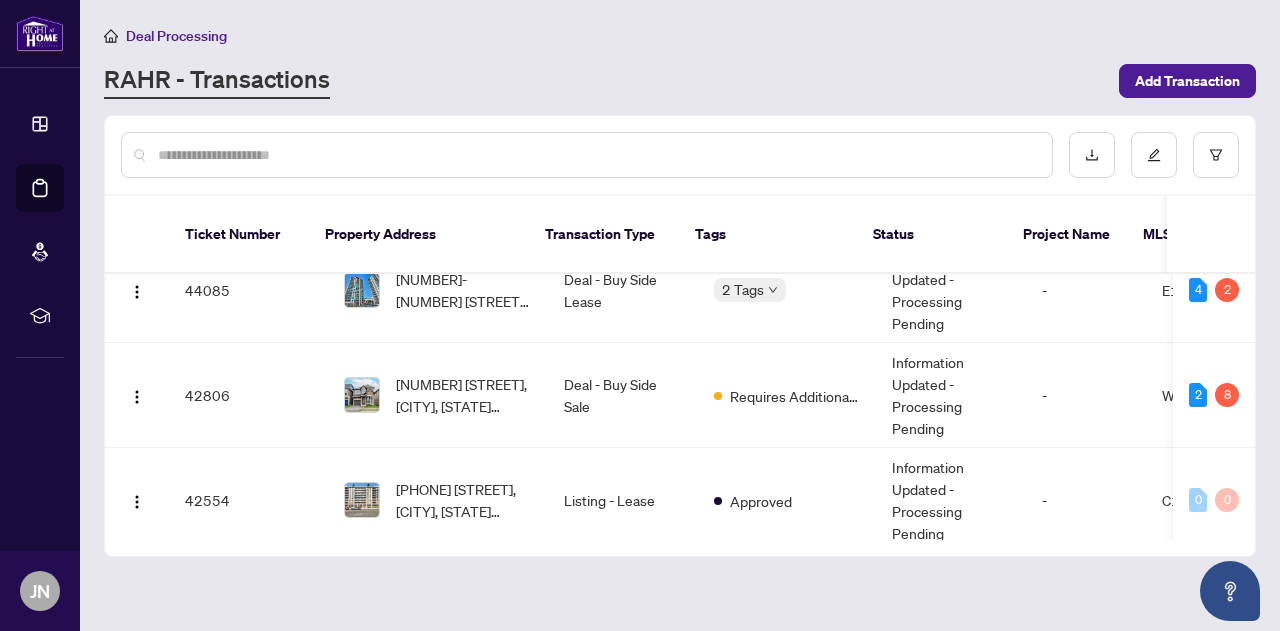 scroll, scrollTop: 0, scrollLeft: 0, axis: both 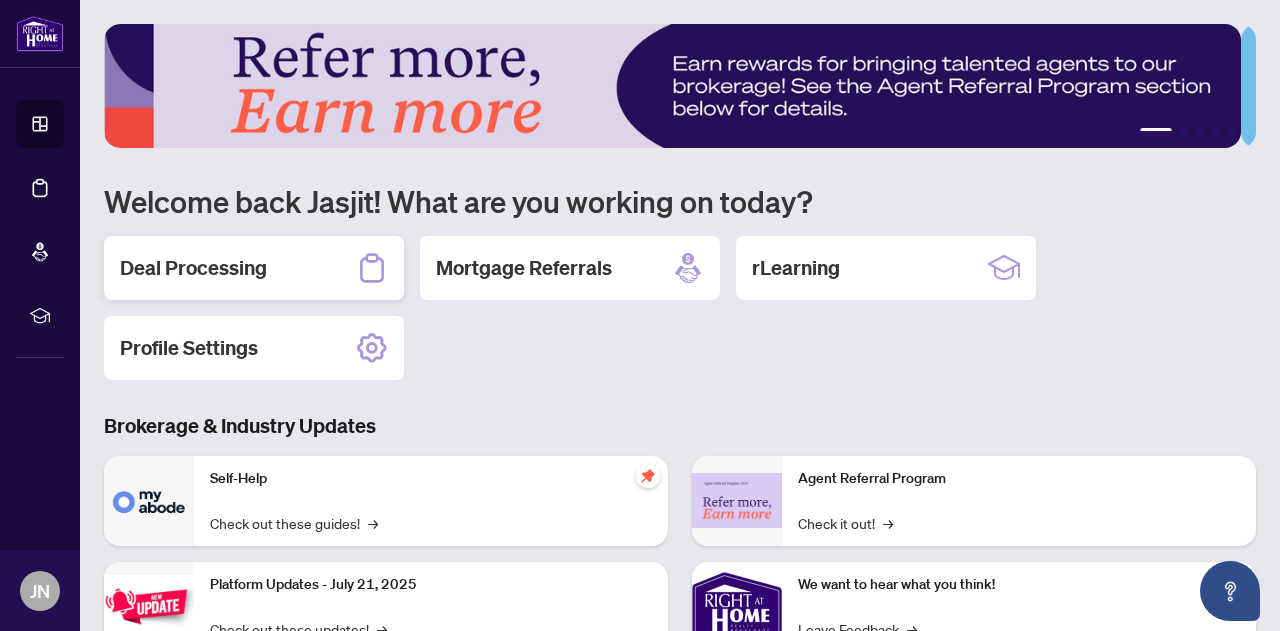 click on "Deal Processing" at bounding box center (193, 268) 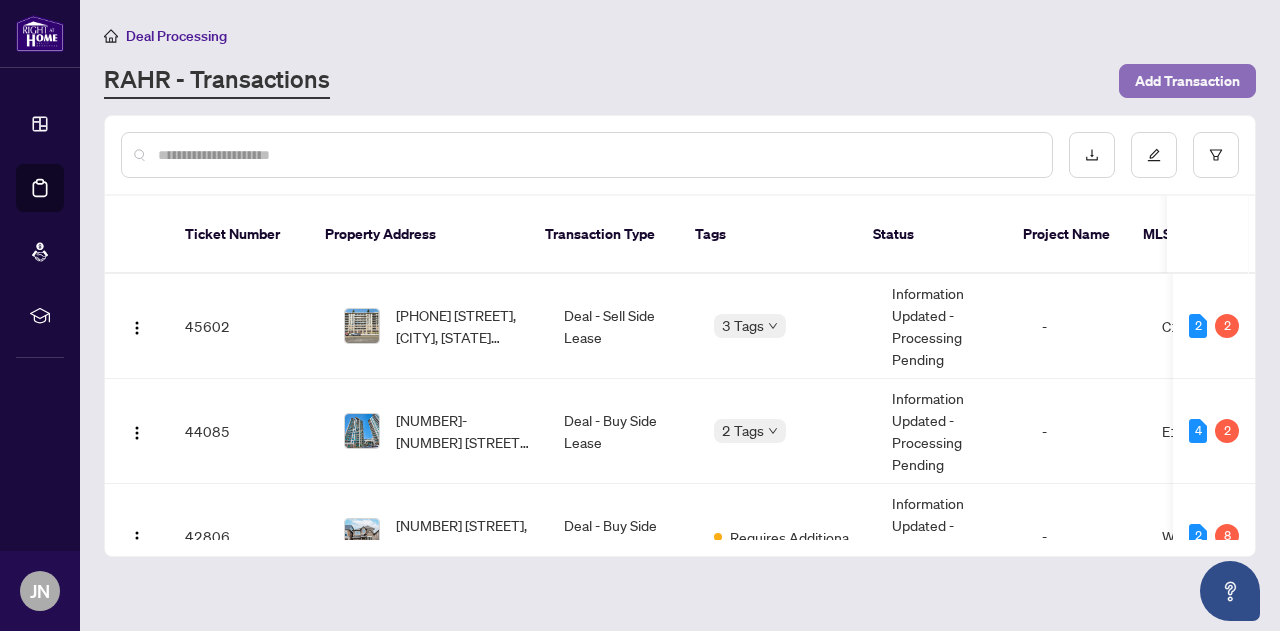 click on "Add Transaction" at bounding box center (1187, 81) 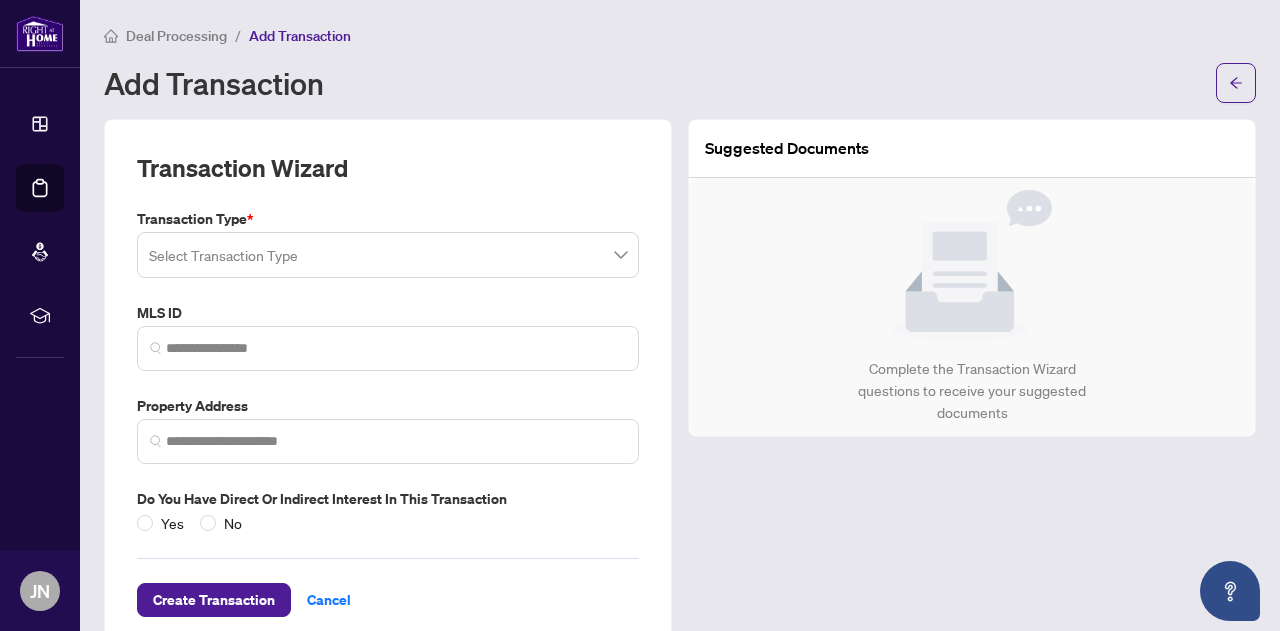 click at bounding box center [379, 258] 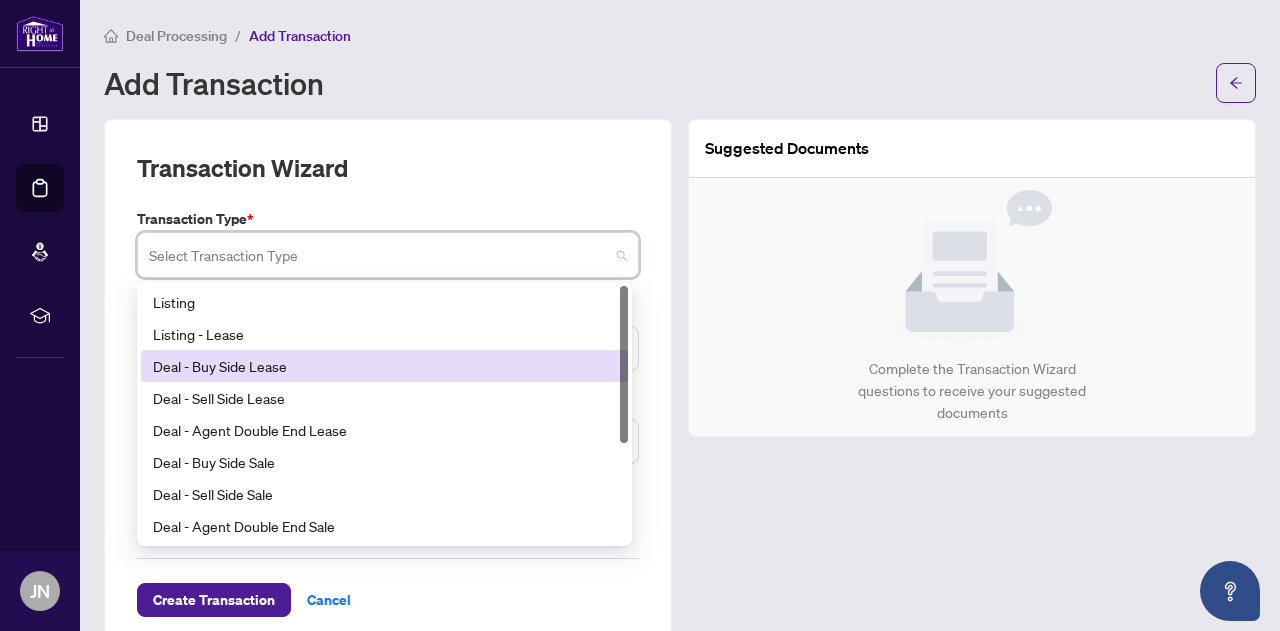 click on "Deal - Buy Side Lease" at bounding box center [384, 366] 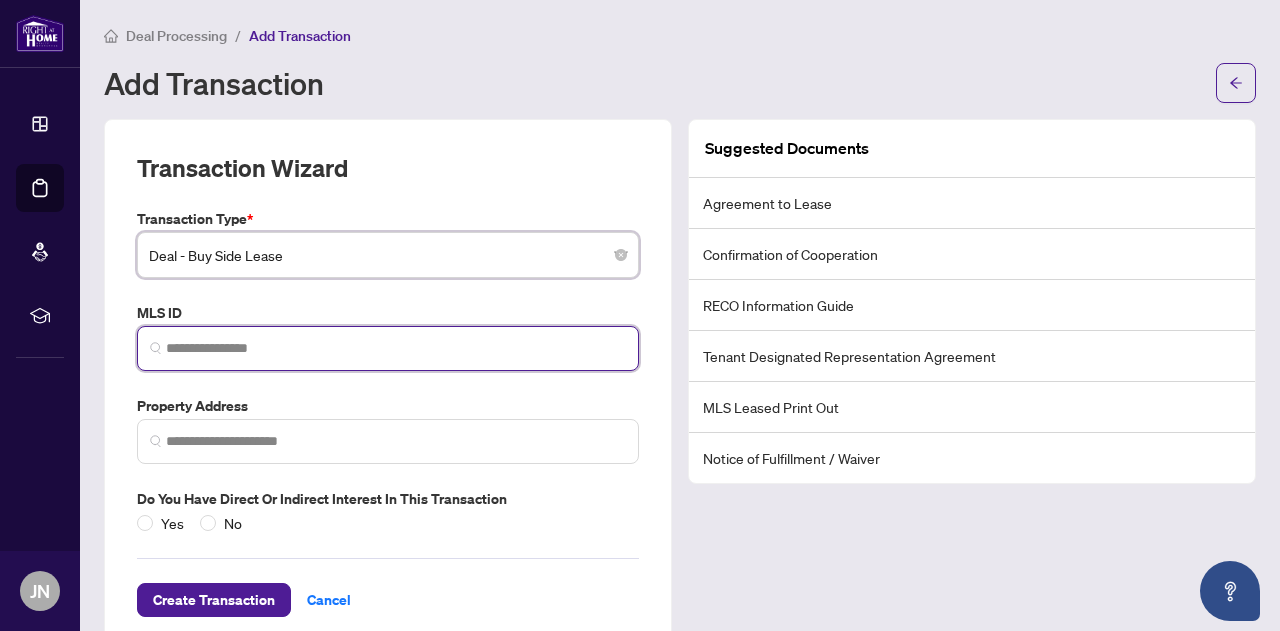 click at bounding box center [396, 348] 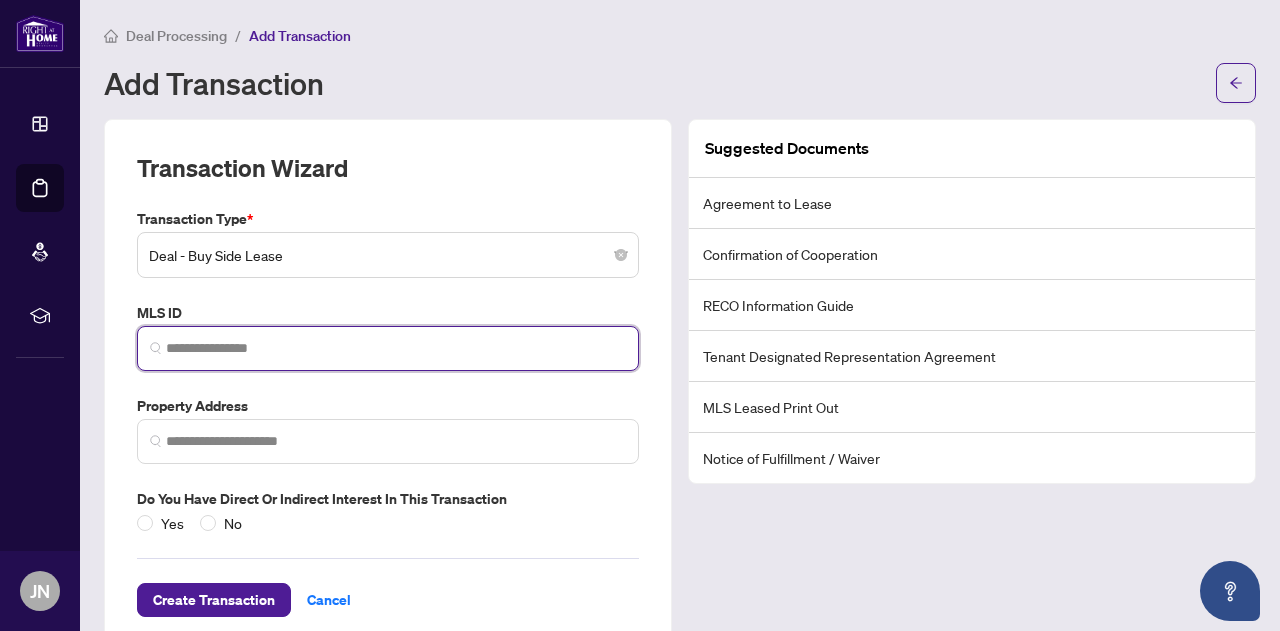 paste on "*********" 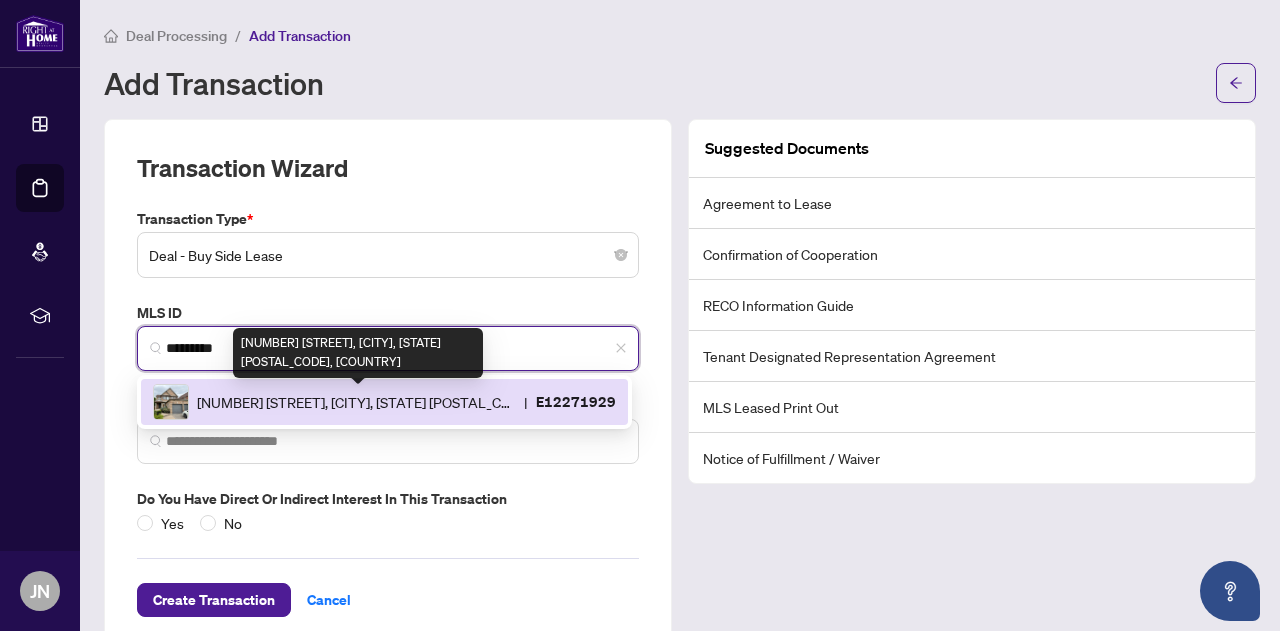 click on "[NUMBER] [STREET], [CITY], [STATE] [POSTAL_CODE], [COUNTRY]" at bounding box center [356, 402] 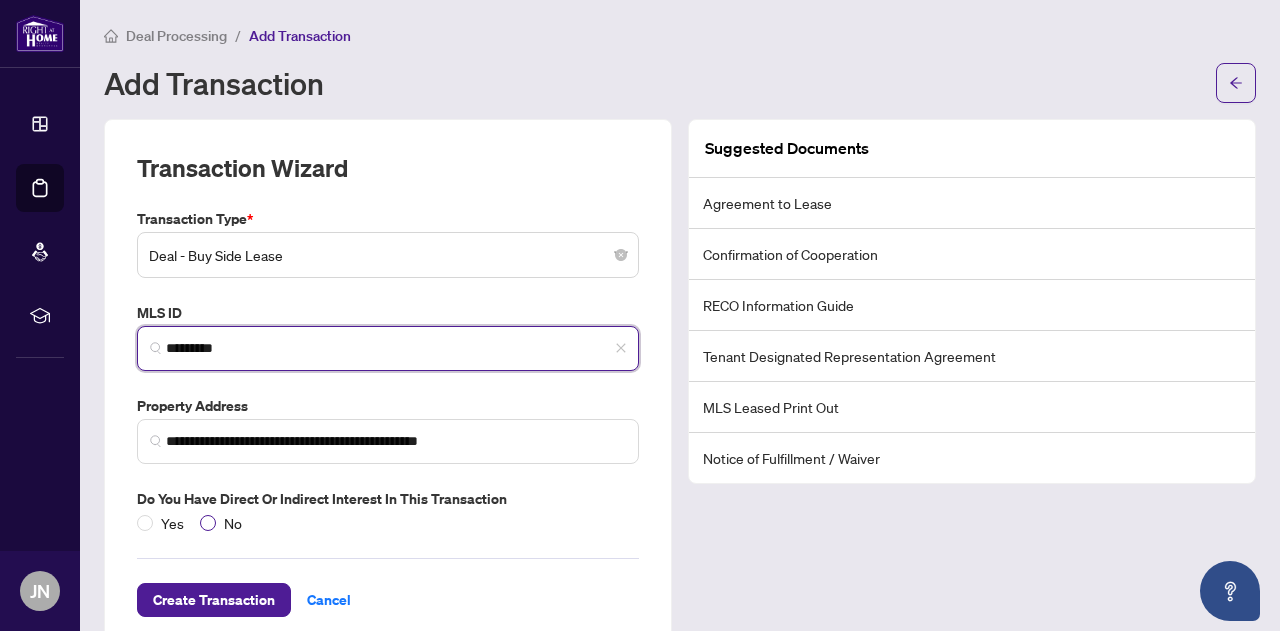 type on "*********" 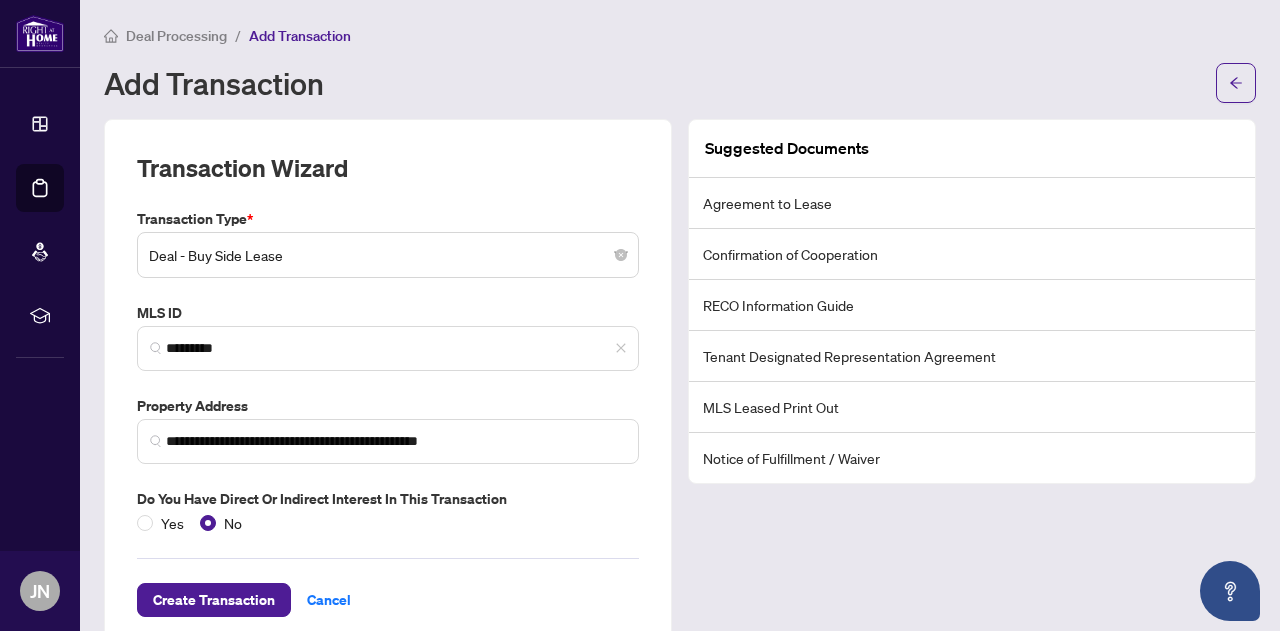 scroll, scrollTop: 42, scrollLeft: 0, axis: vertical 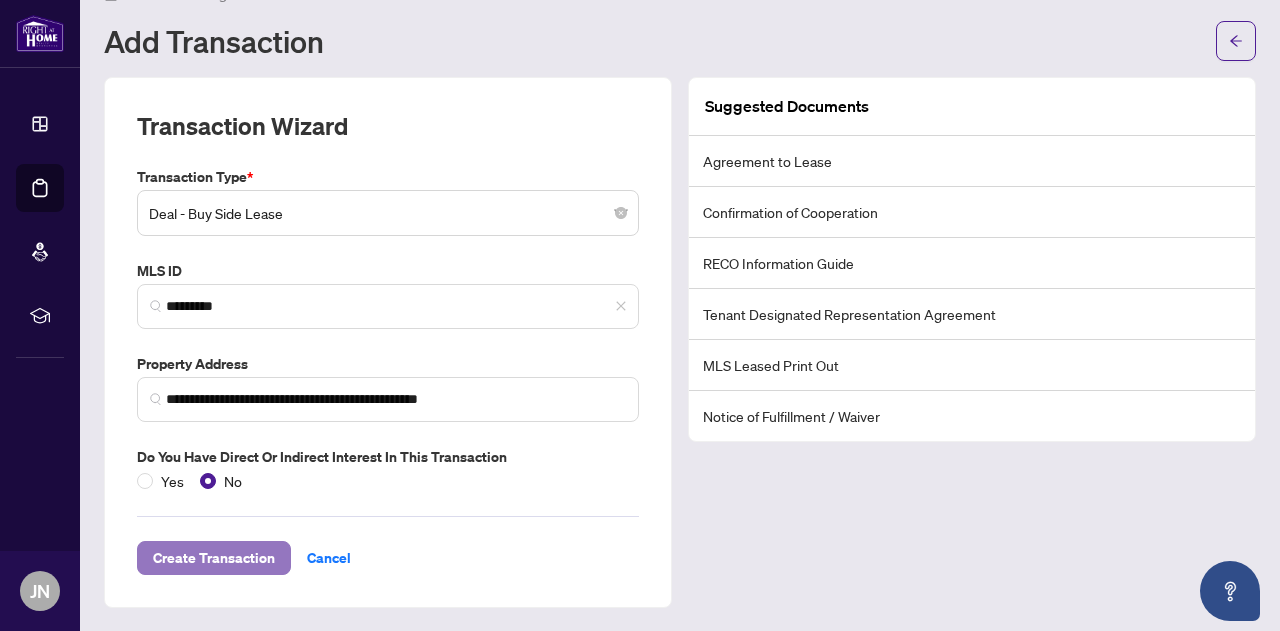 click on "Create Transaction" at bounding box center (214, 558) 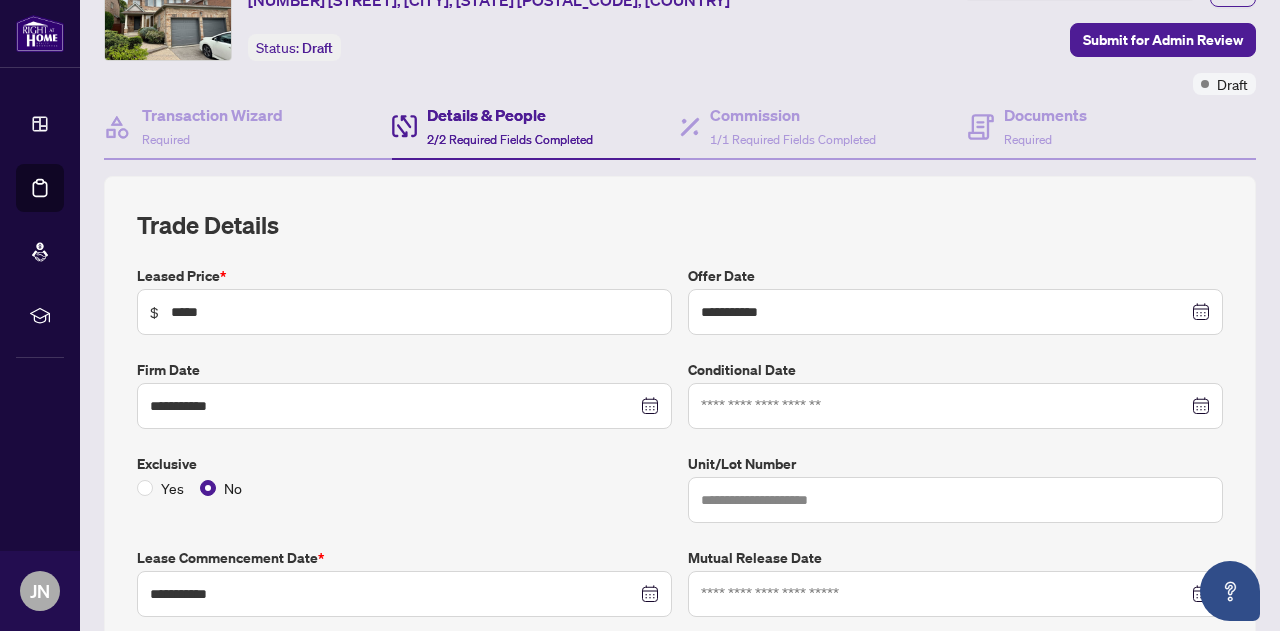 scroll, scrollTop: 112, scrollLeft: 0, axis: vertical 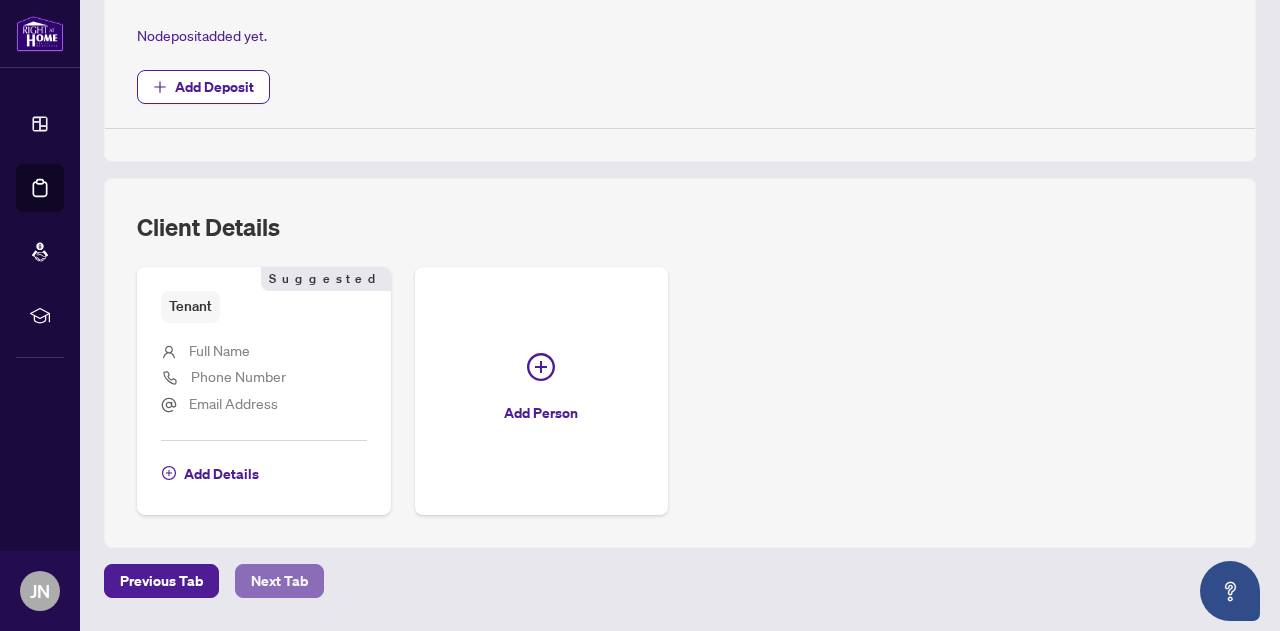 click on "Next Tab" at bounding box center [279, 581] 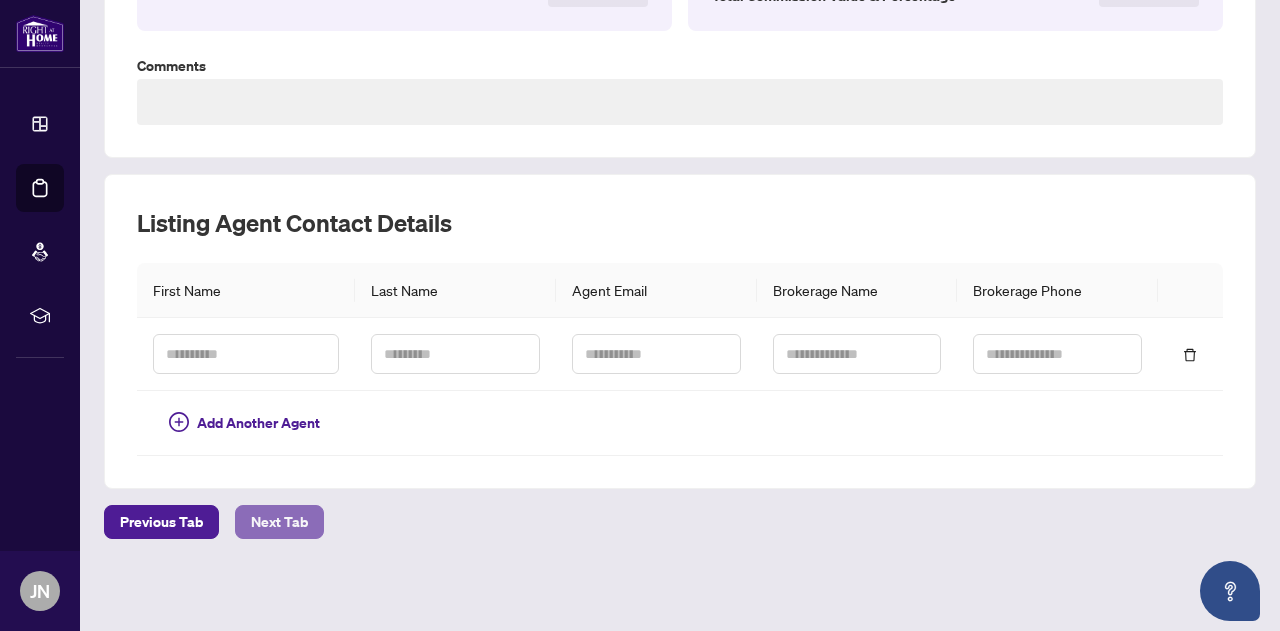 type on "**********" 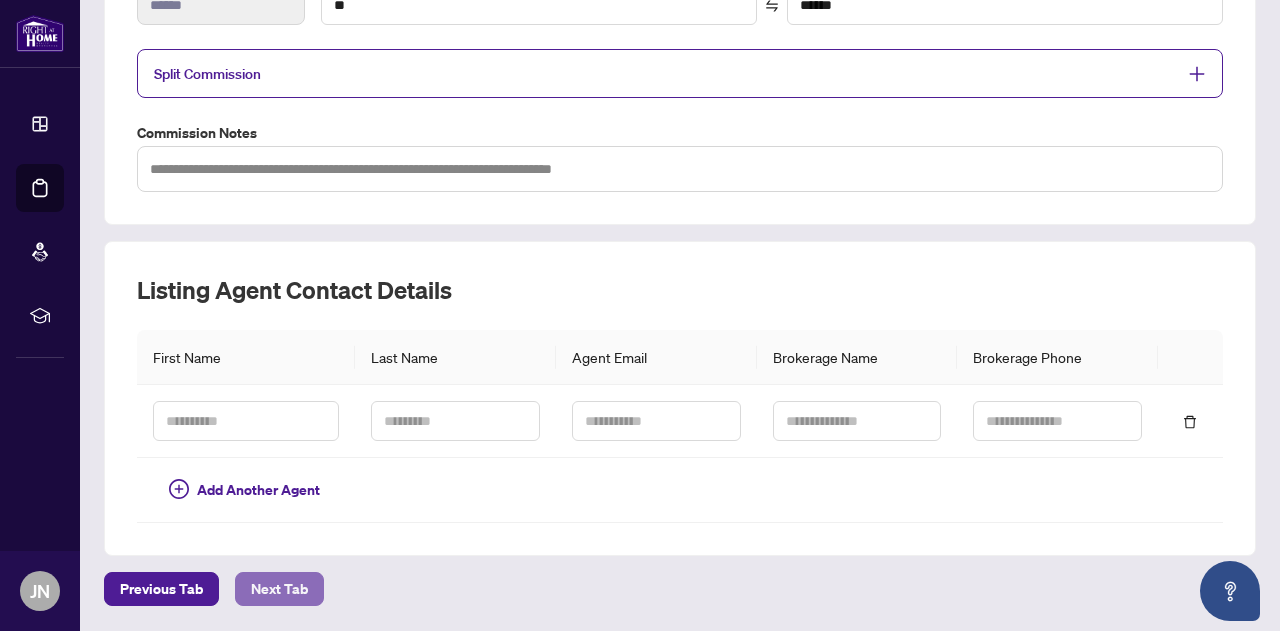 scroll, scrollTop: 468, scrollLeft: 0, axis: vertical 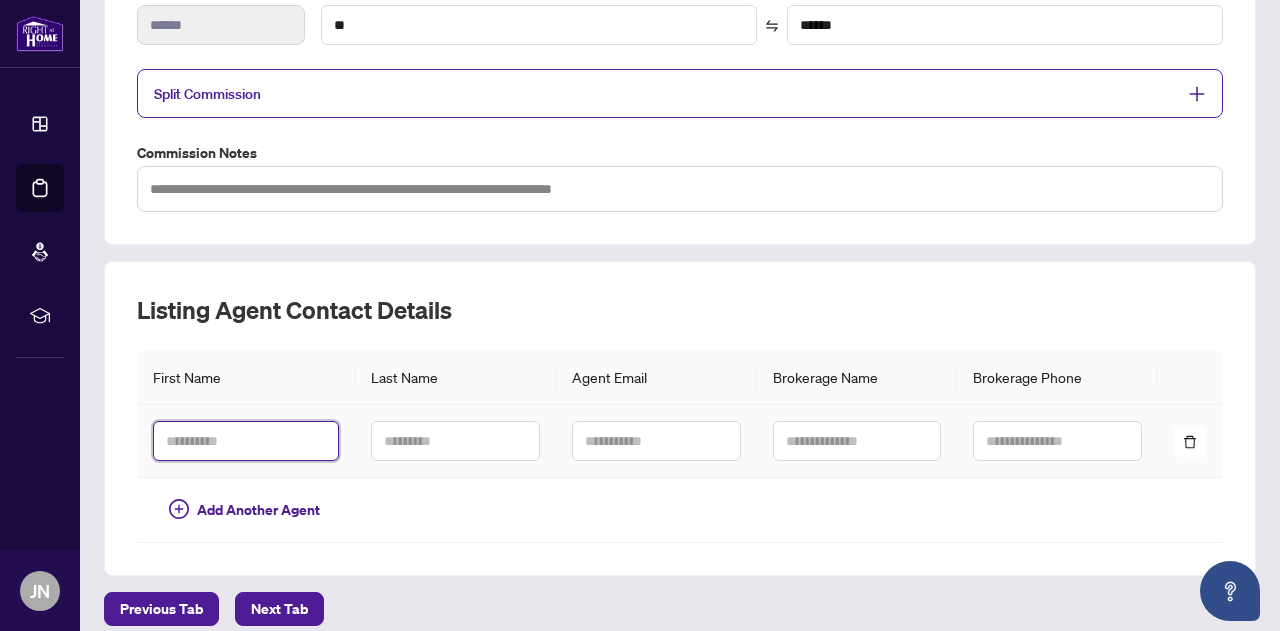 click at bounding box center [246, 441] 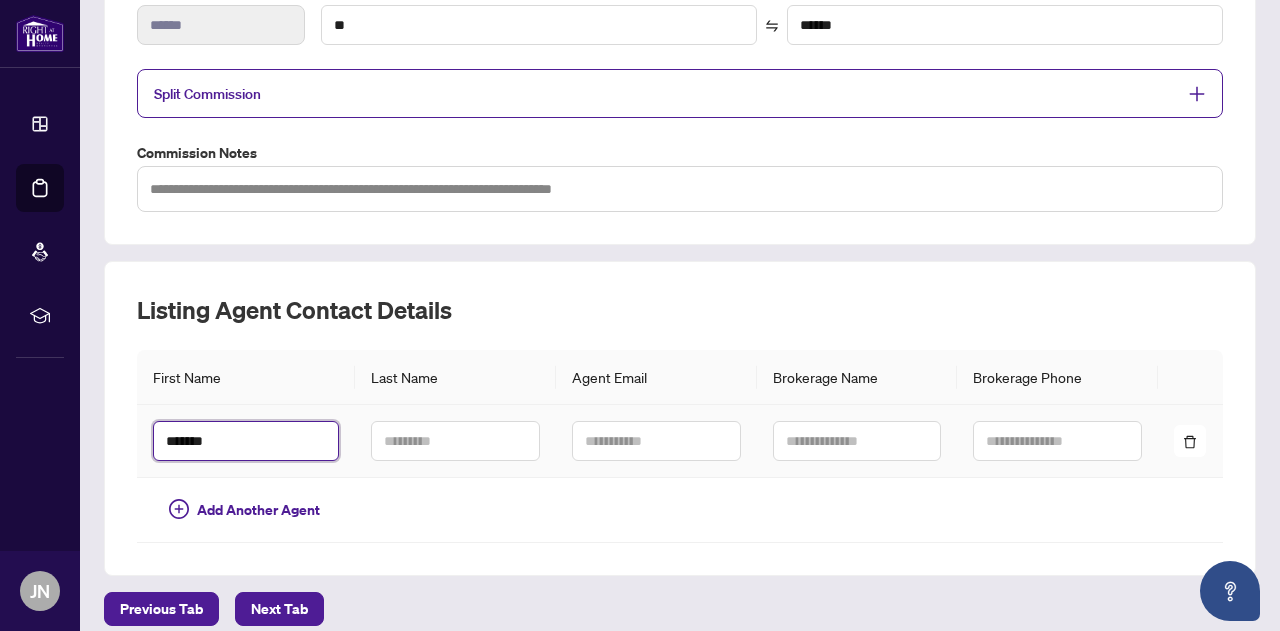 type on "*******" 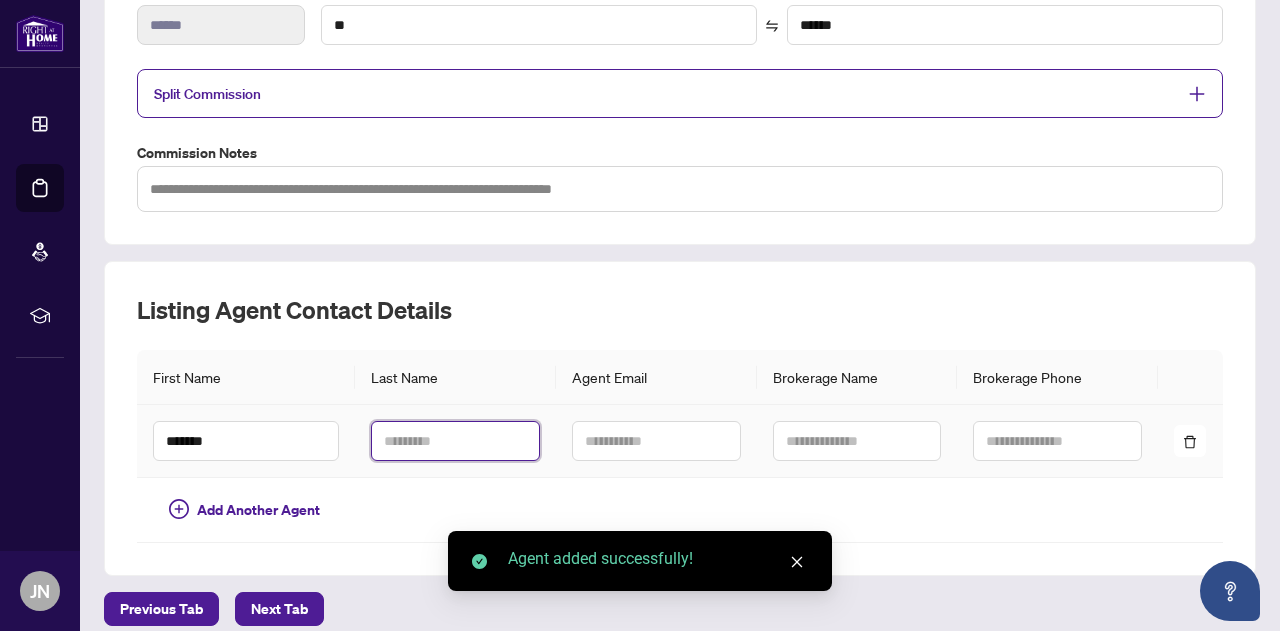 click at bounding box center [455, 441] 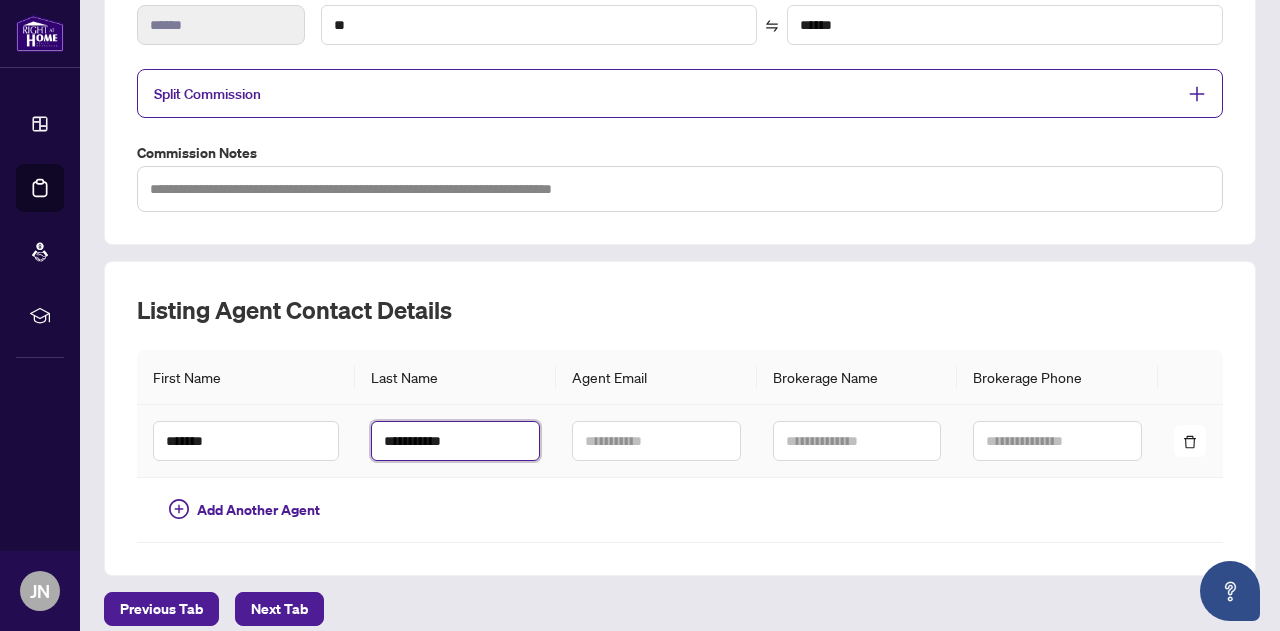 type on "**********" 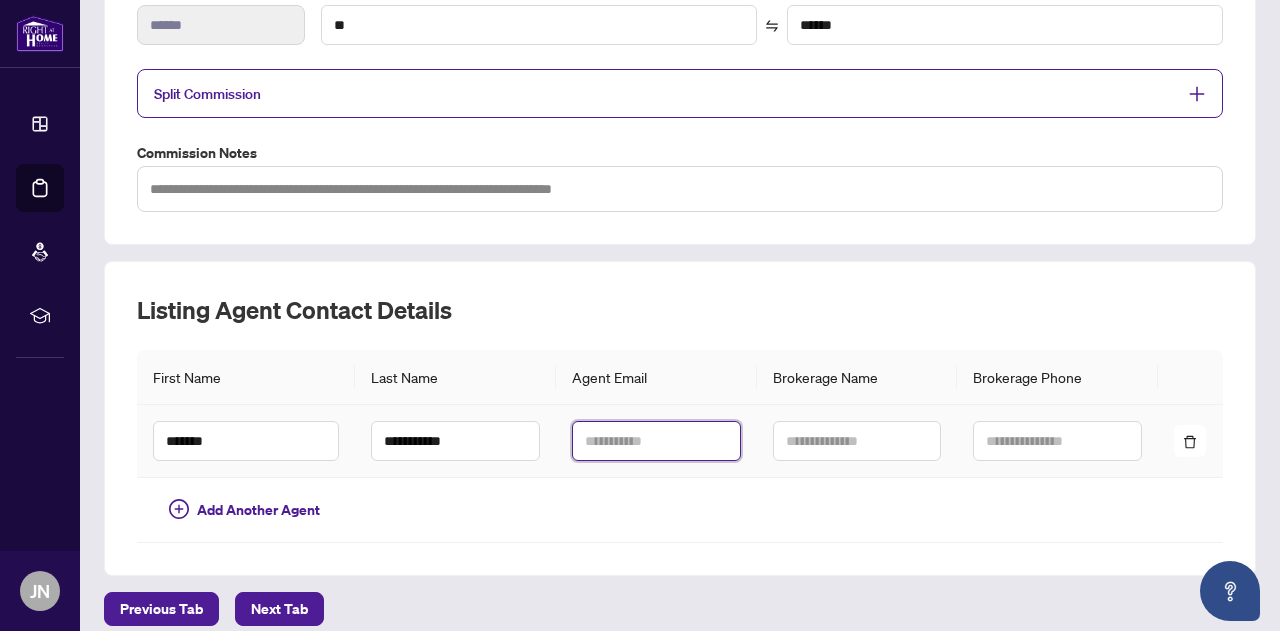 click at bounding box center [656, 441] 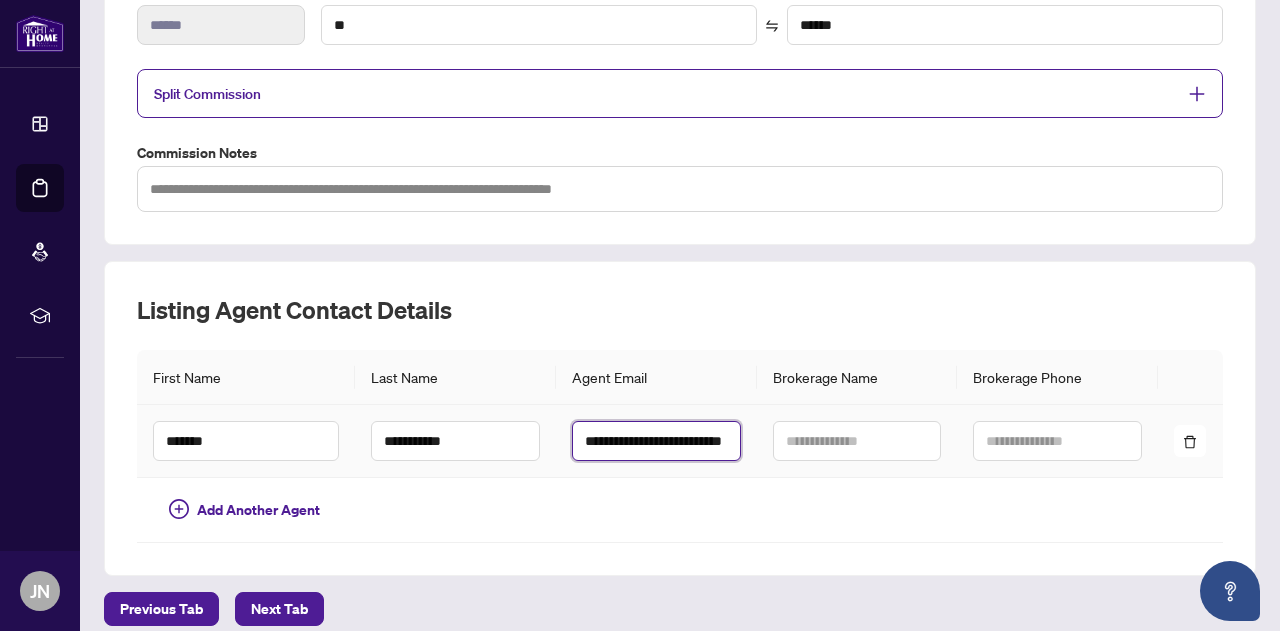 scroll, scrollTop: 0, scrollLeft: 47, axis: horizontal 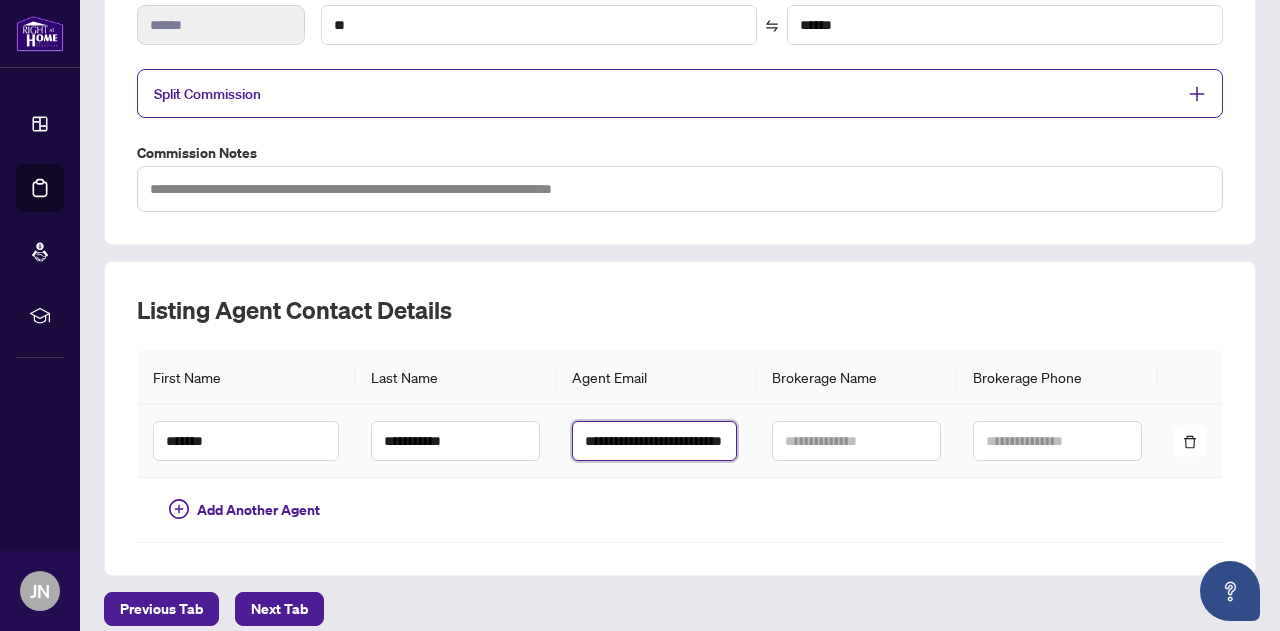 type on "**********" 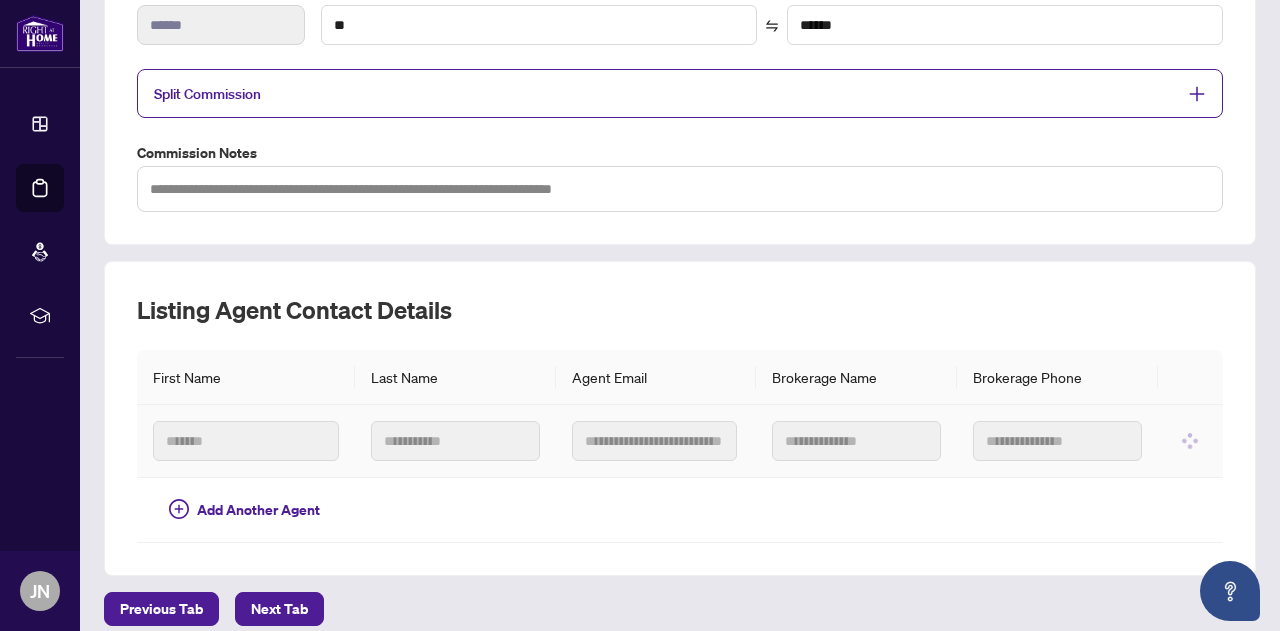 scroll, scrollTop: 0, scrollLeft: 0, axis: both 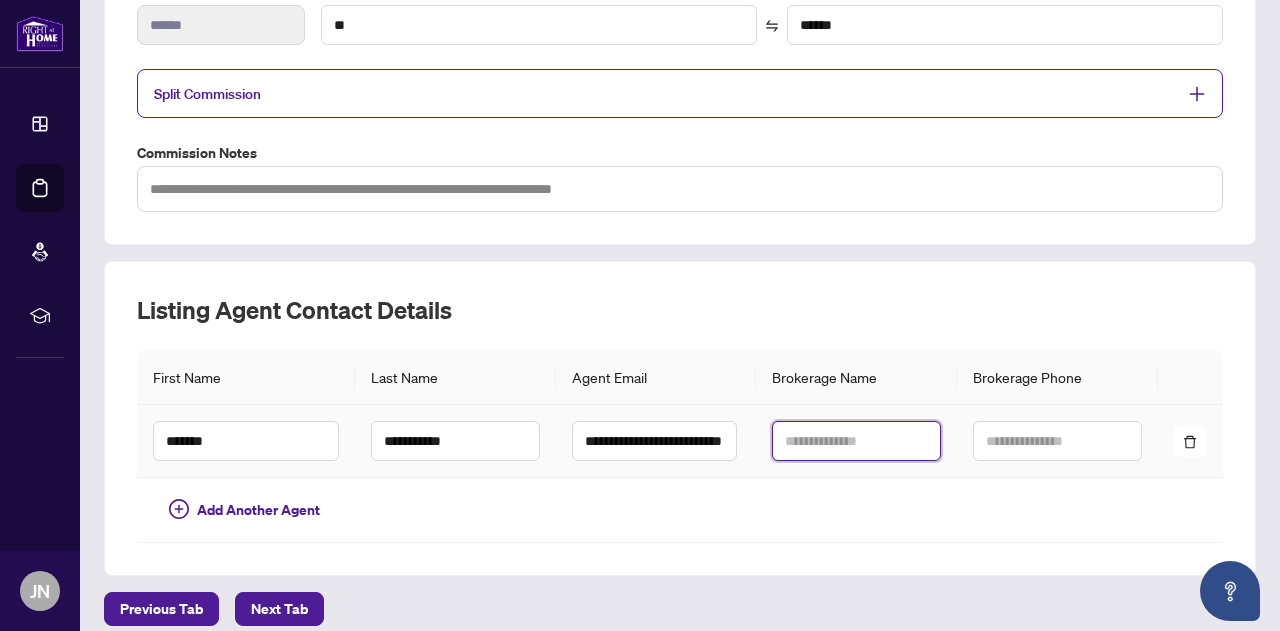 click at bounding box center (856, 441) 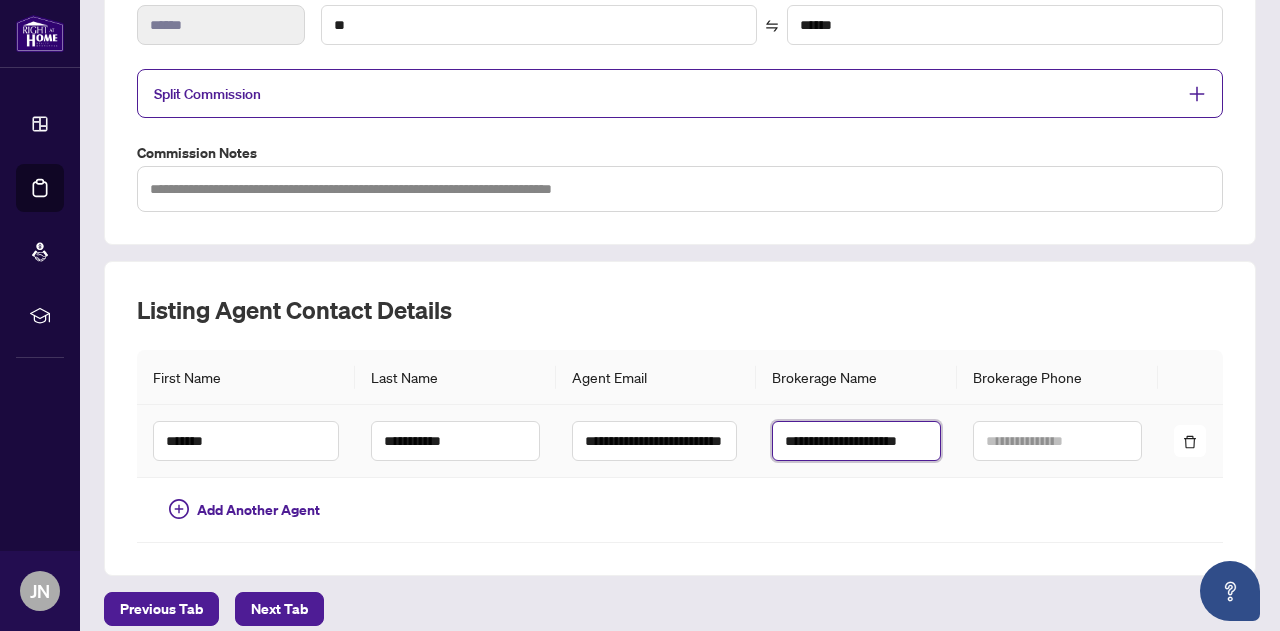 scroll, scrollTop: 0, scrollLeft: 5, axis: horizontal 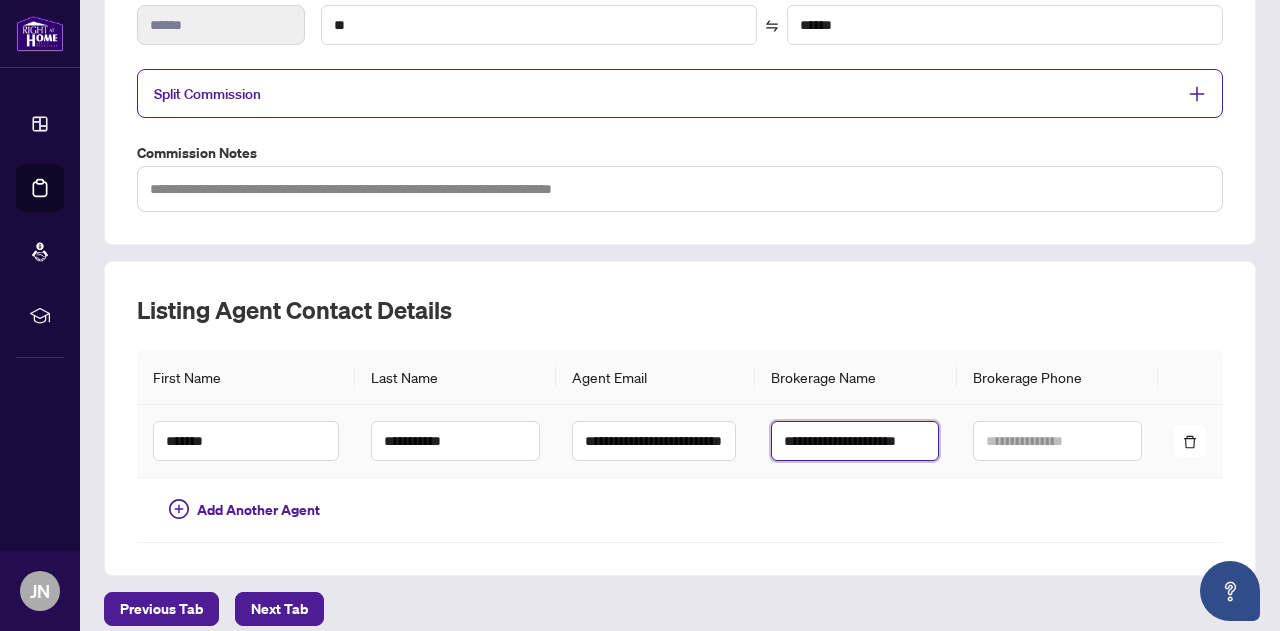 type on "**********" 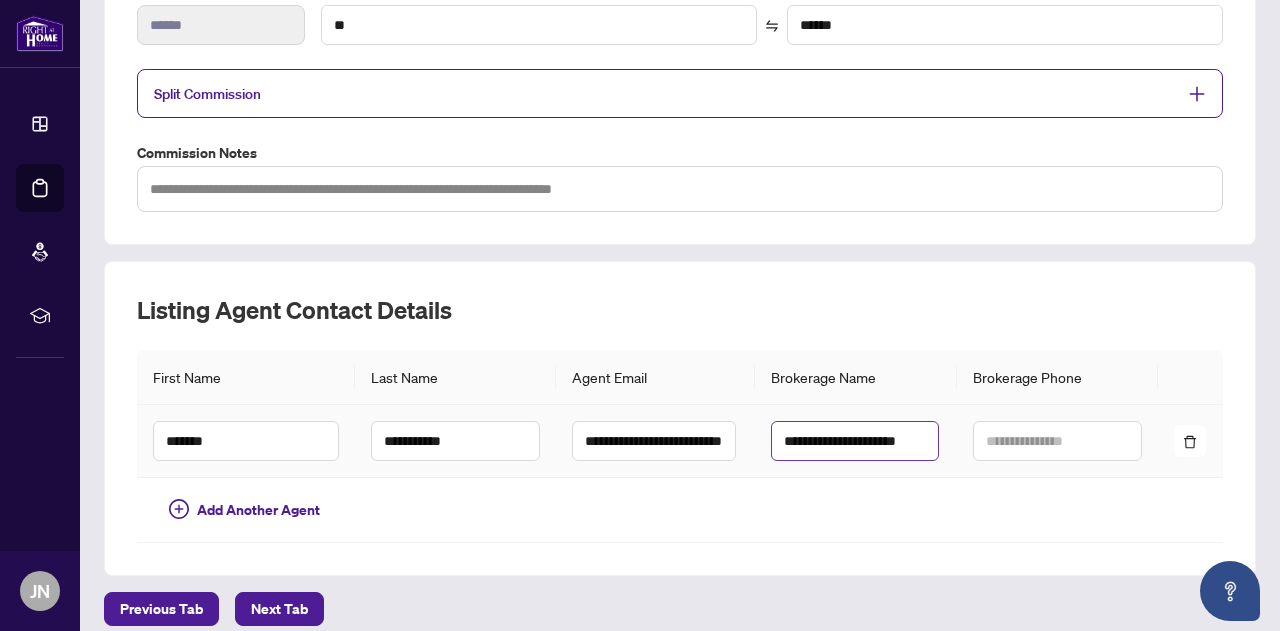 scroll, scrollTop: 0, scrollLeft: 0, axis: both 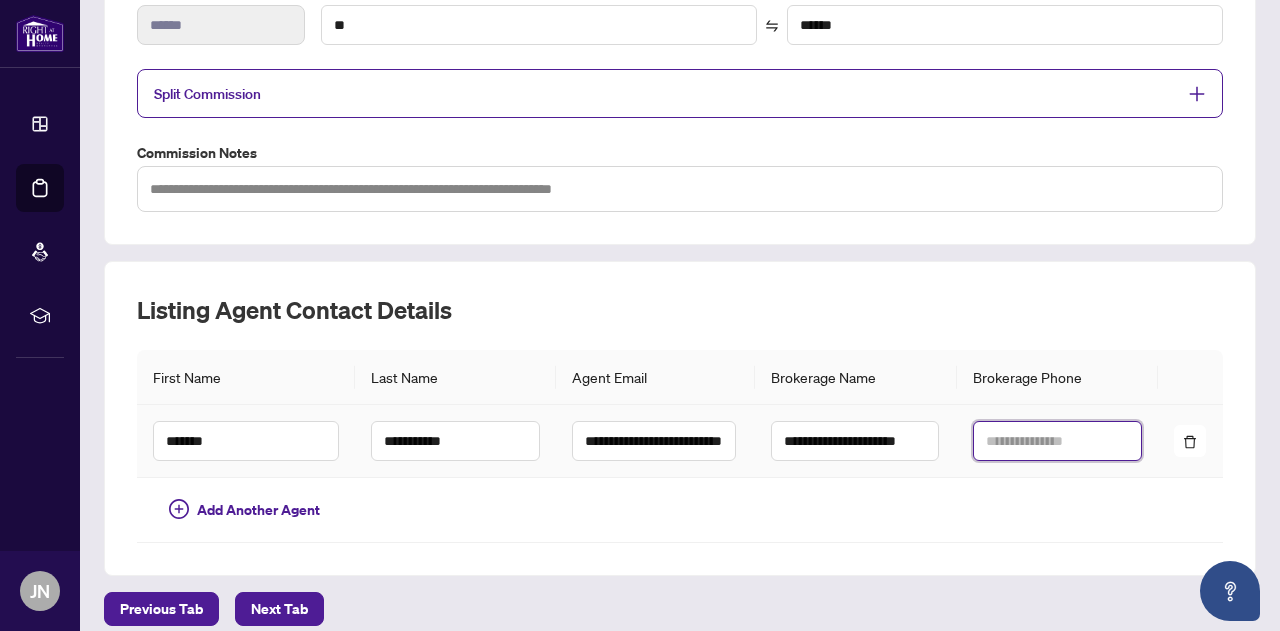 click at bounding box center [1057, 441] 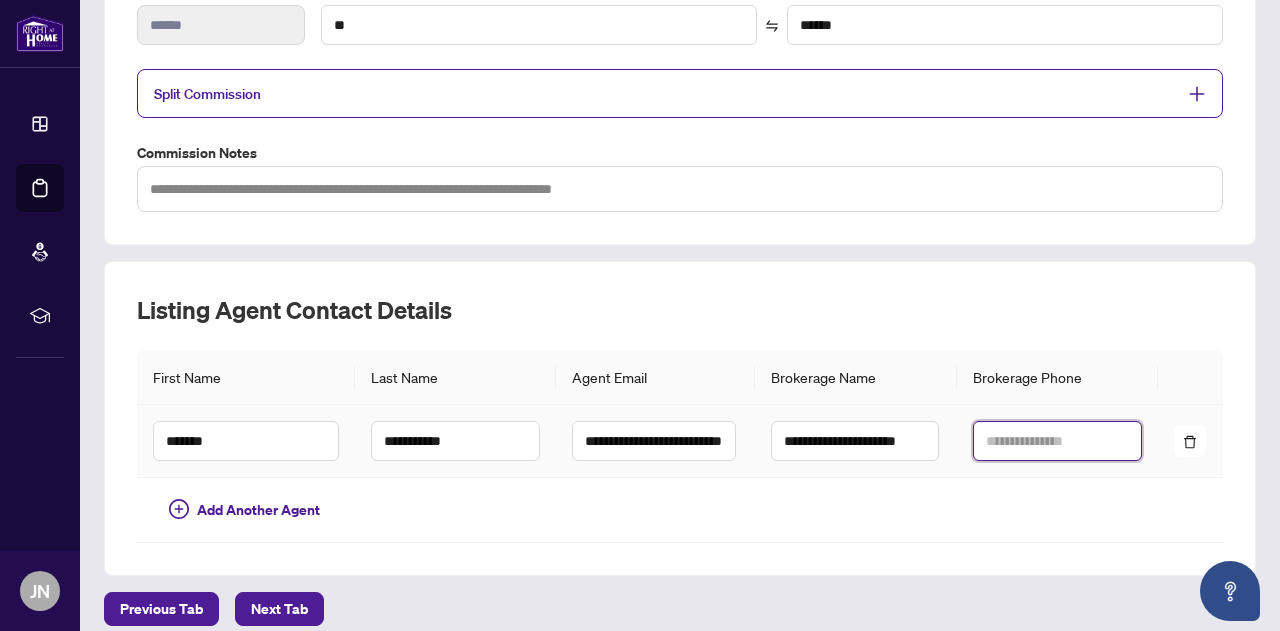paste 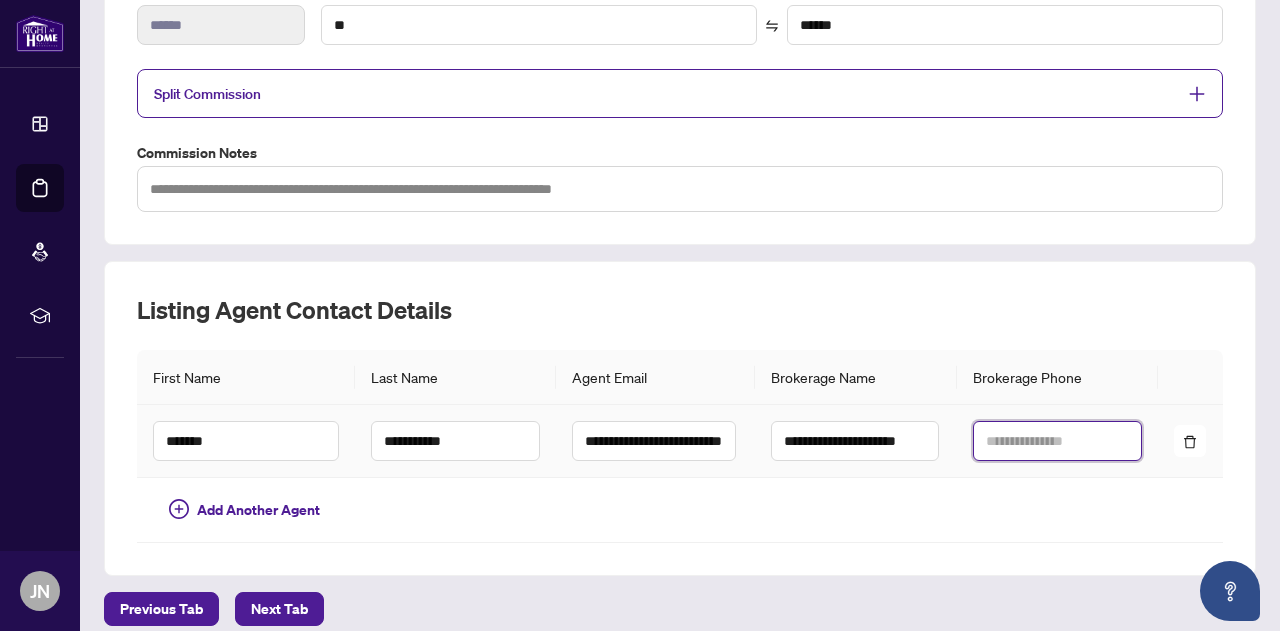 click at bounding box center (1057, 441) 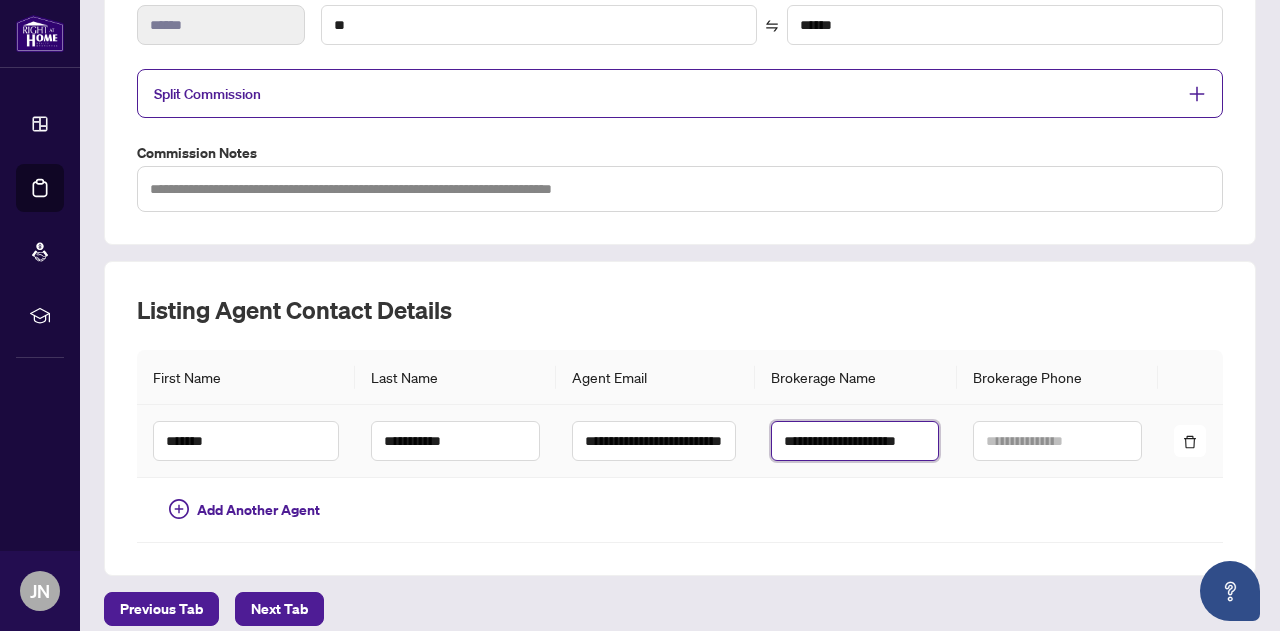 click on "**********" at bounding box center [854, 441] 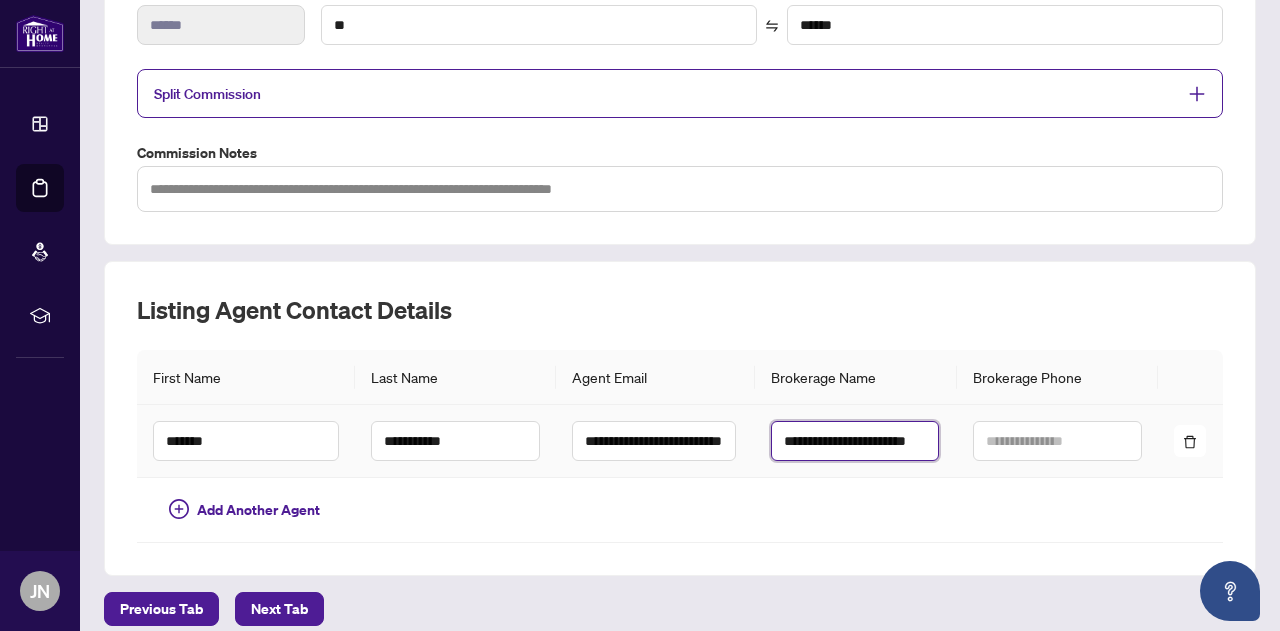 scroll, scrollTop: 0, scrollLeft: 11, axis: horizontal 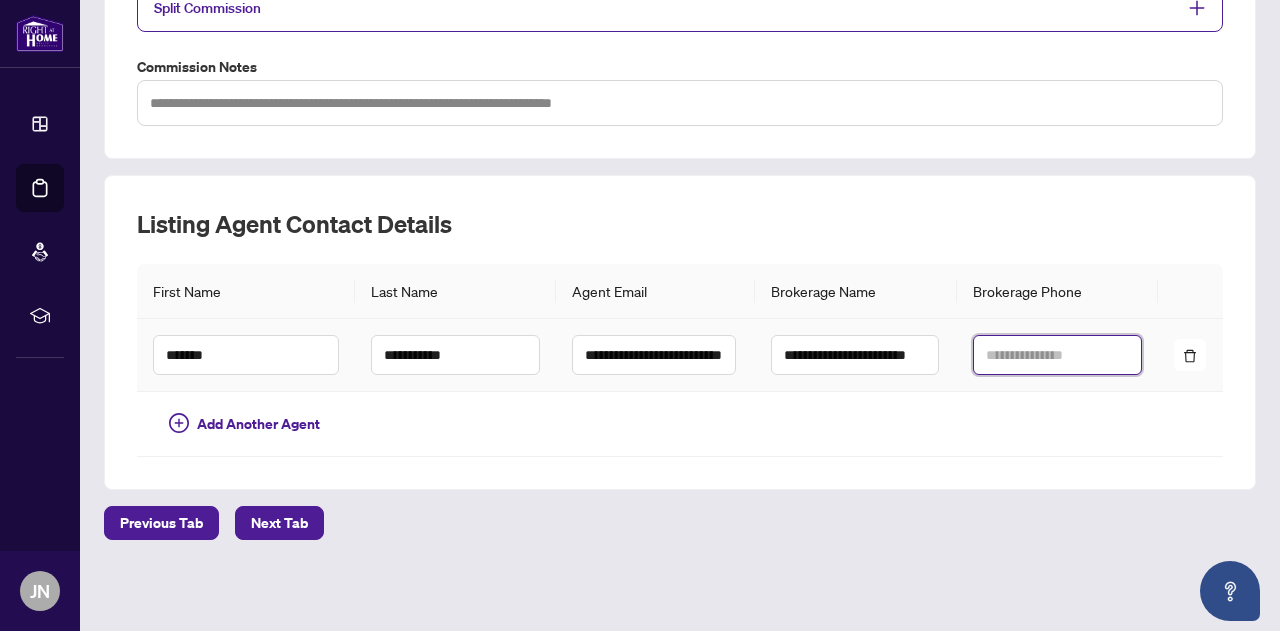 click at bounding box center [1057, 355] 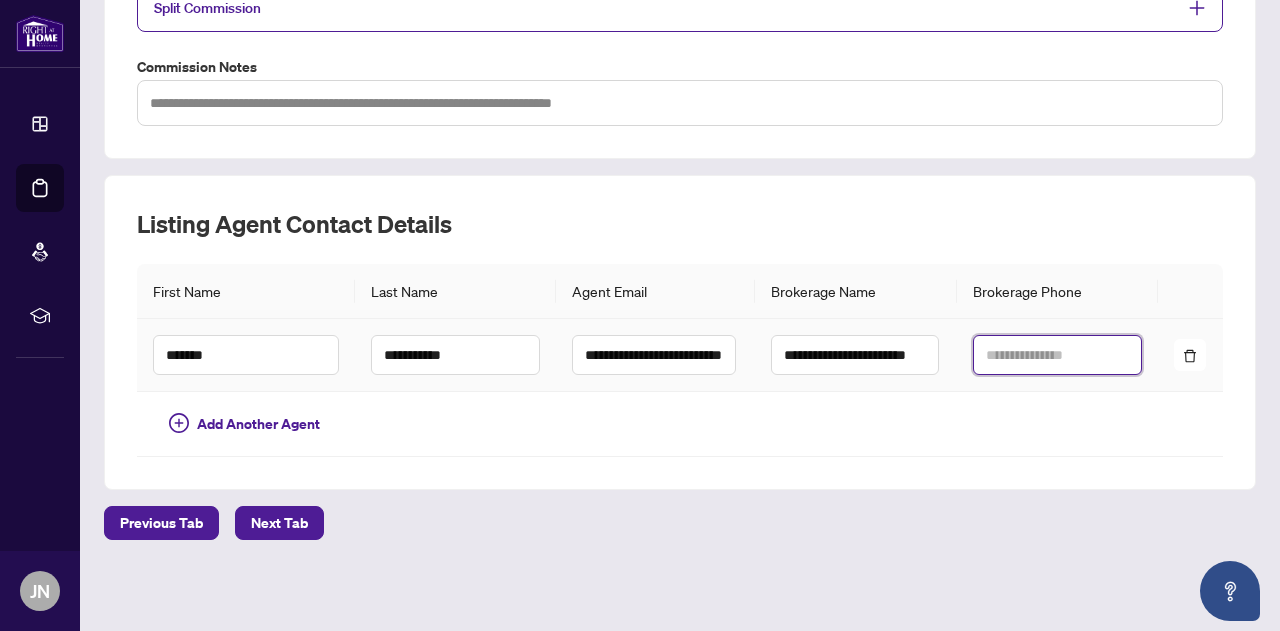 click at bounding box center [1057, 355] 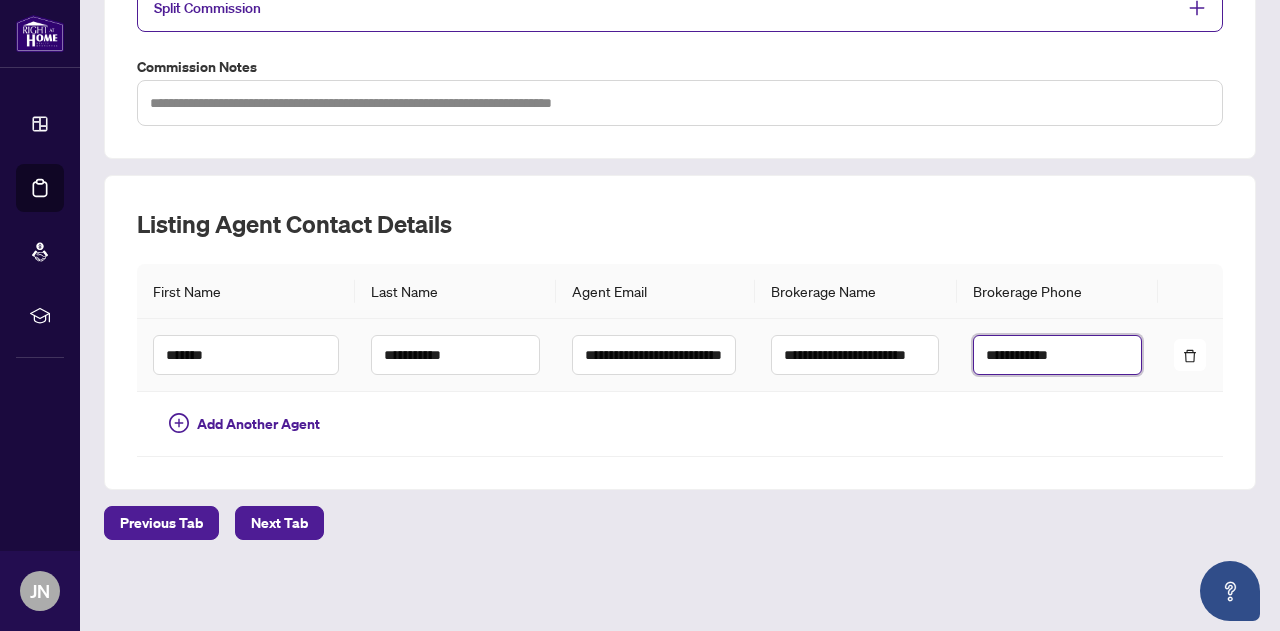 type on "**********" 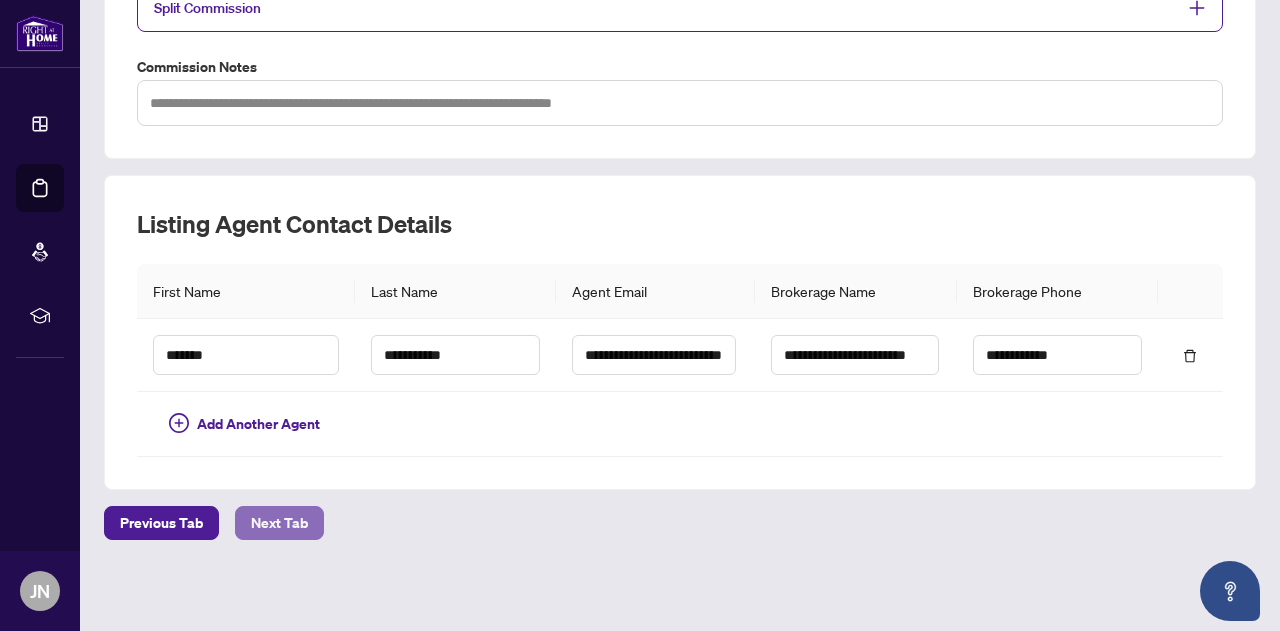 click on "Next Tab" at bounding box center [279, 523] 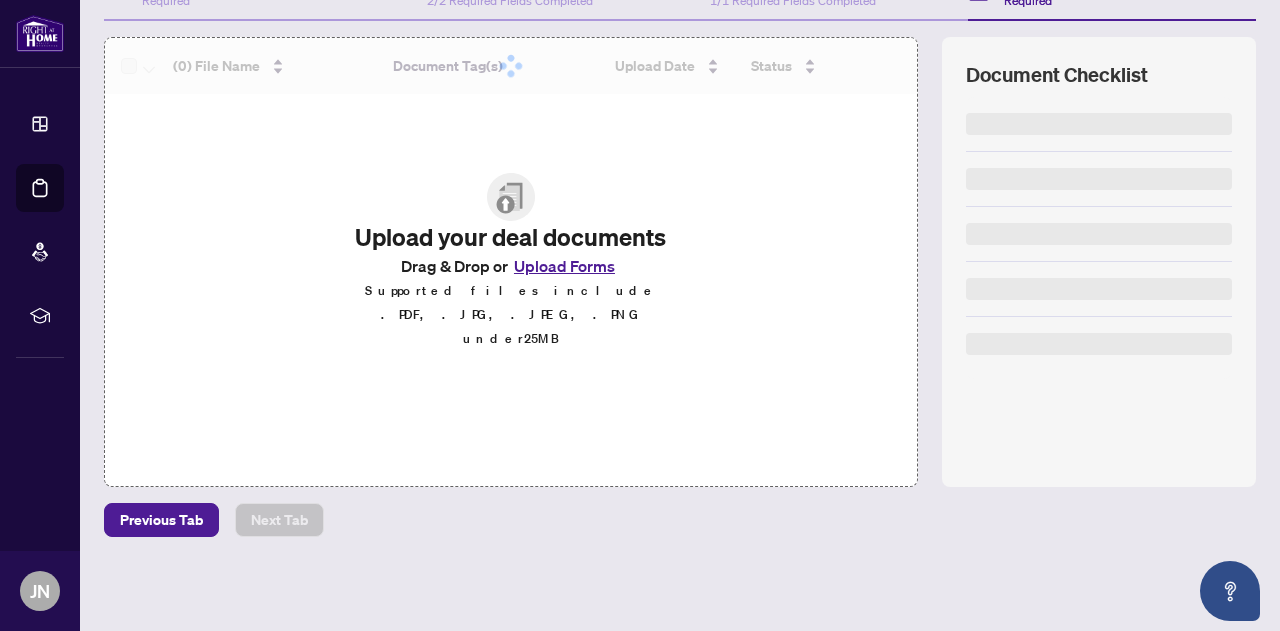 scroll, scrollTop: 0, scrollLeft: 0, axis: both 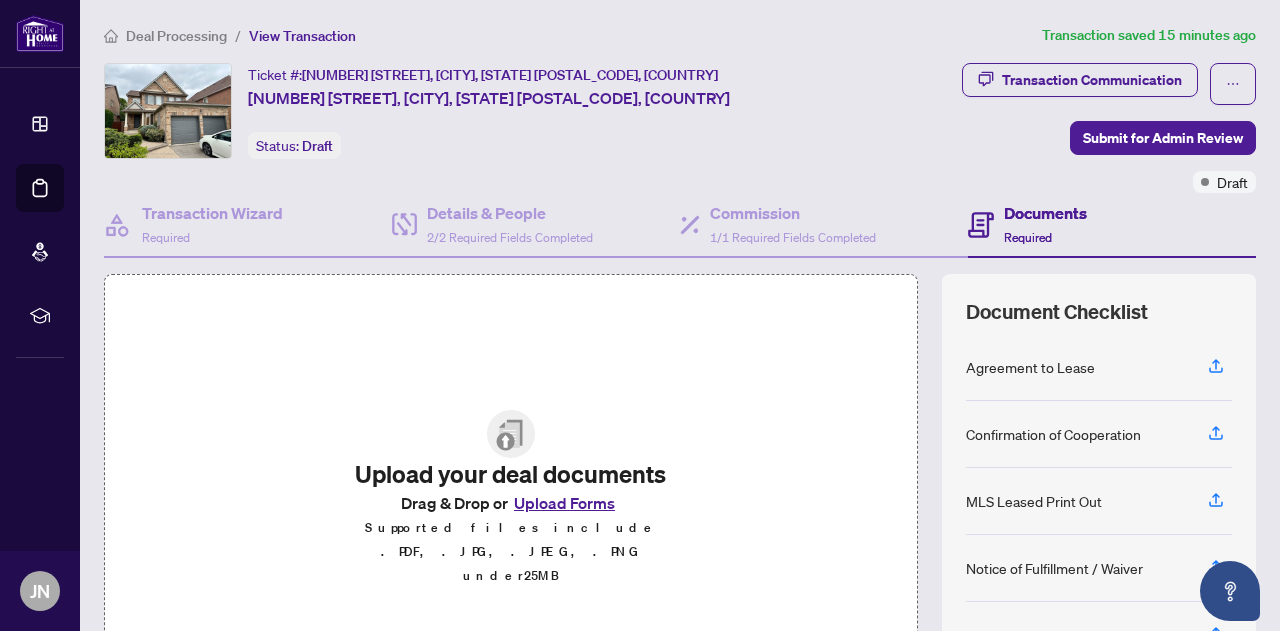 click on "Upload Forms" at bounding box center (564, 503) 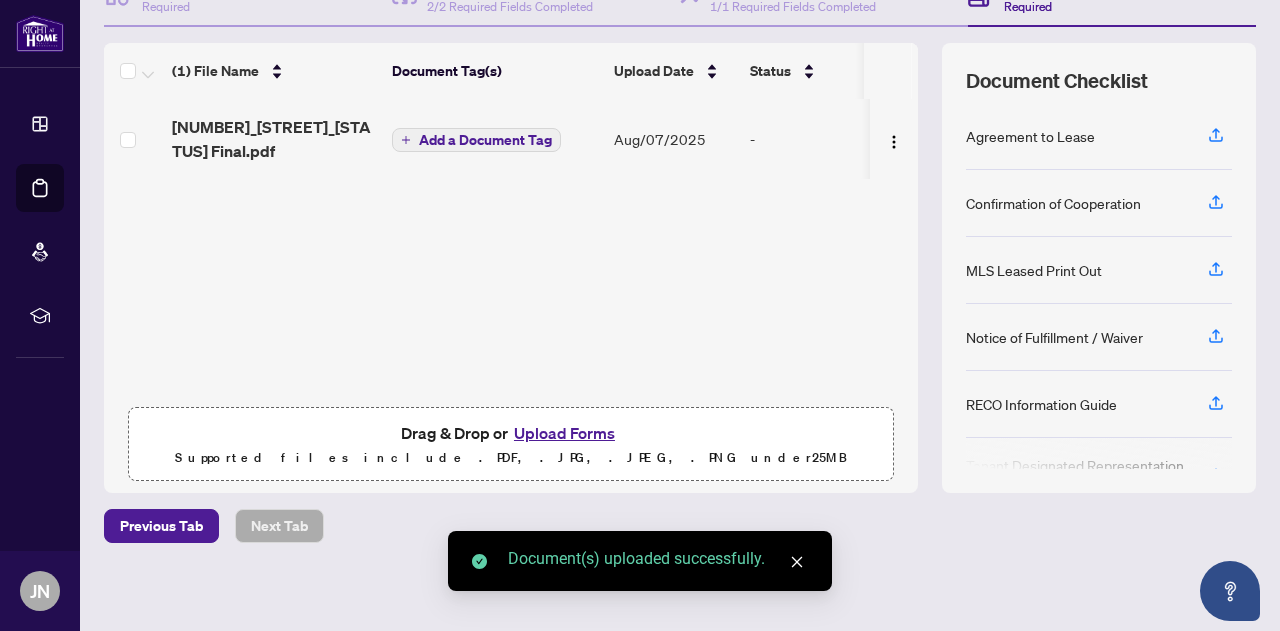 scroll, scrollTop: 235, scrollLeft: 0, axis: vertical 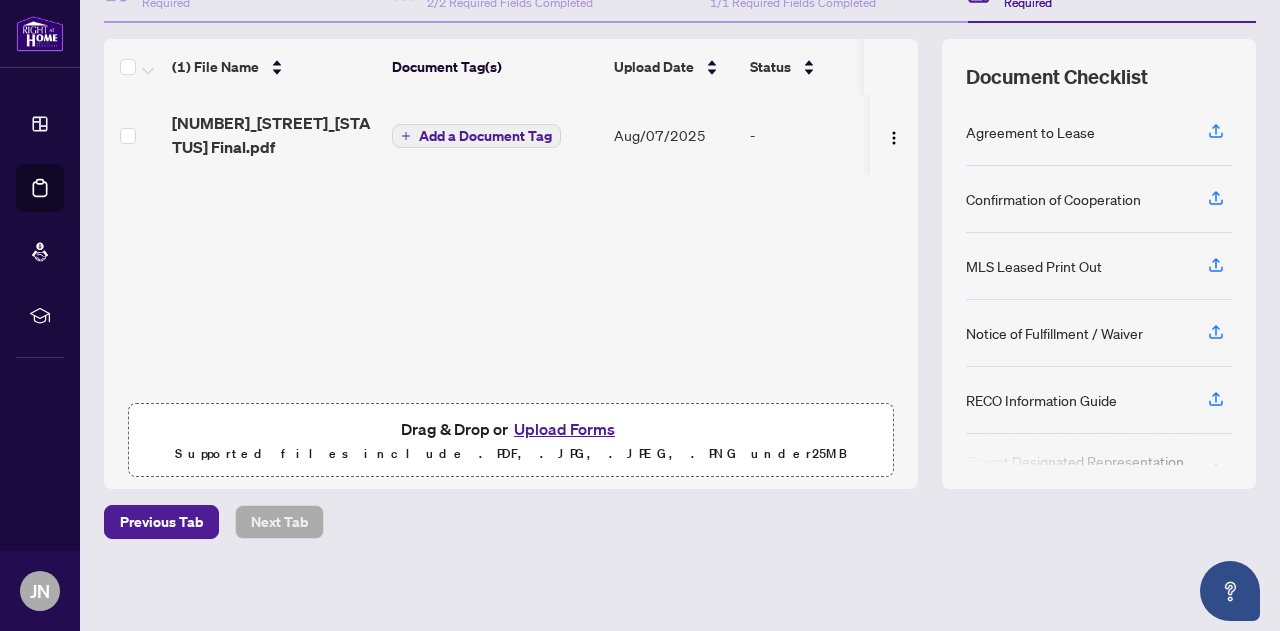 click on "Add a Document Tag" at bounding box center [485, 136] 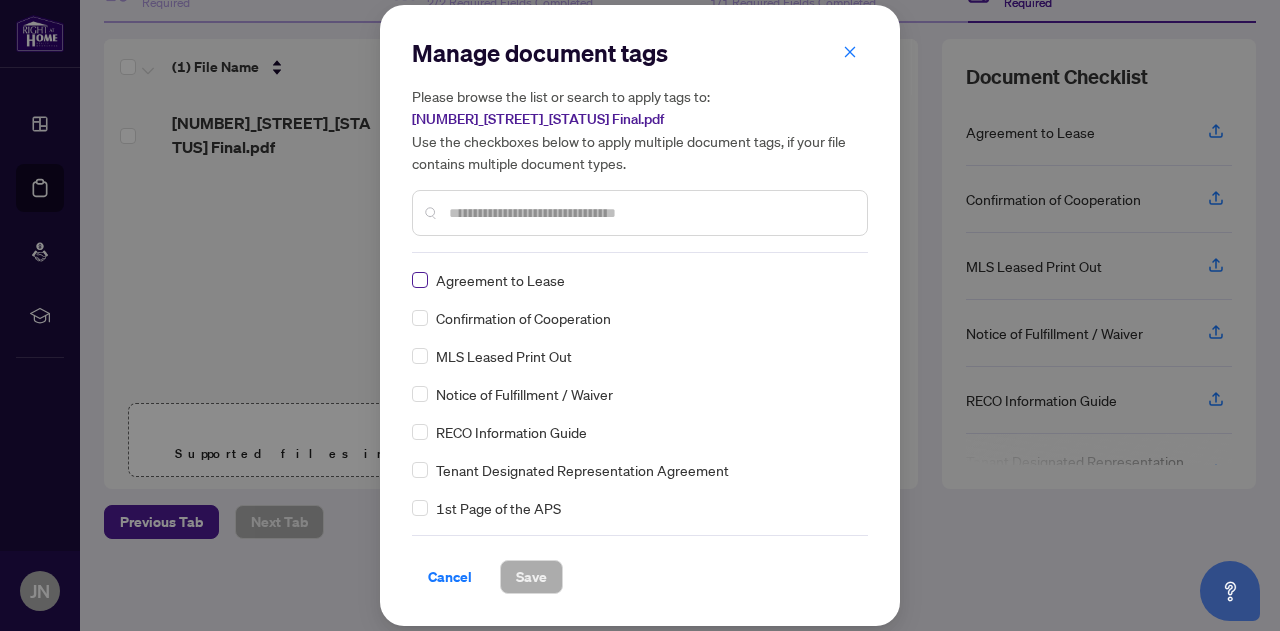 click at bounding box center (420, 280) 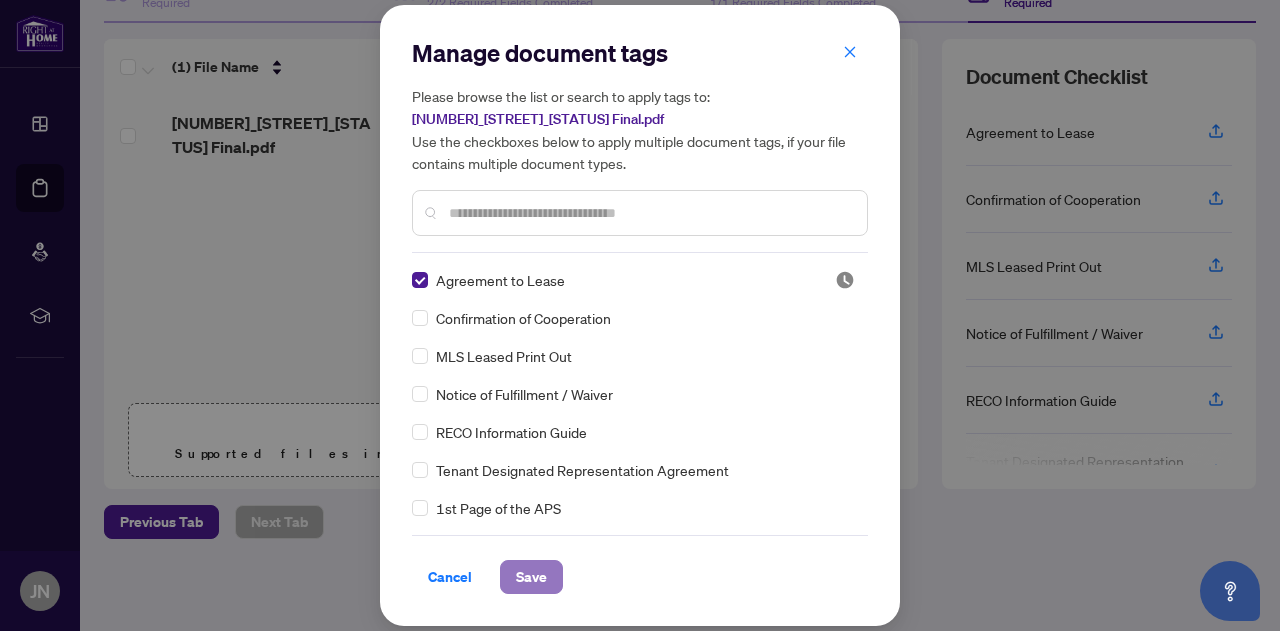 click on "Save" at bounding box center (531, 577) 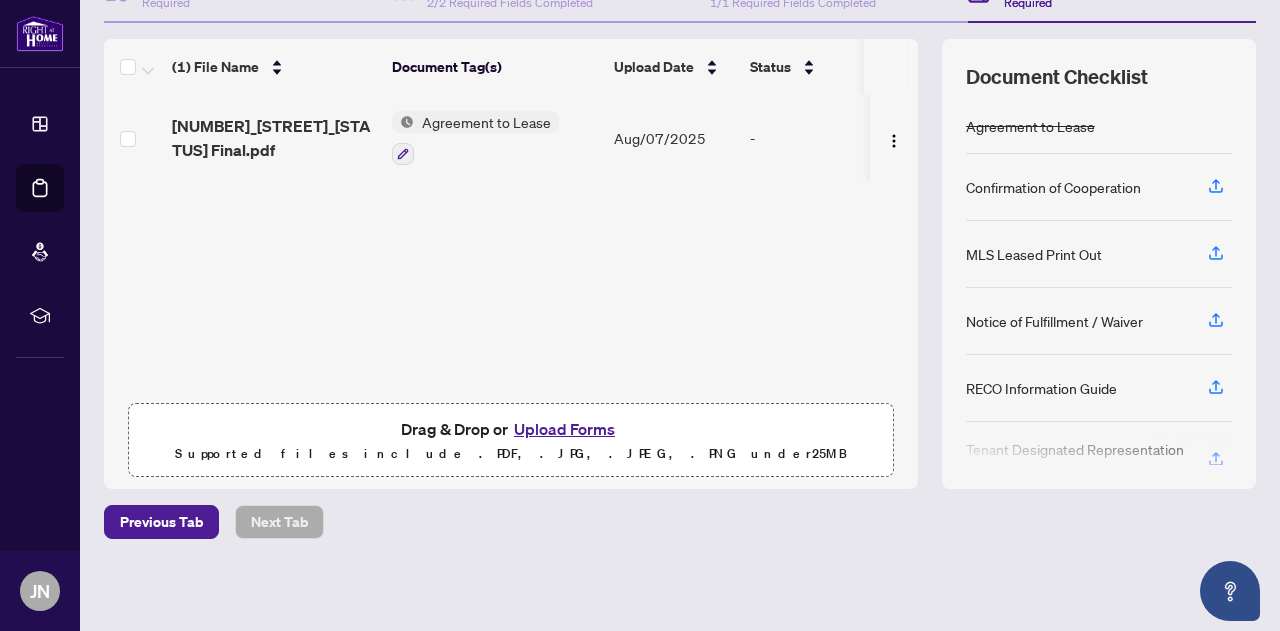 click on "Upload Forms" at bounding box center [564, 429] 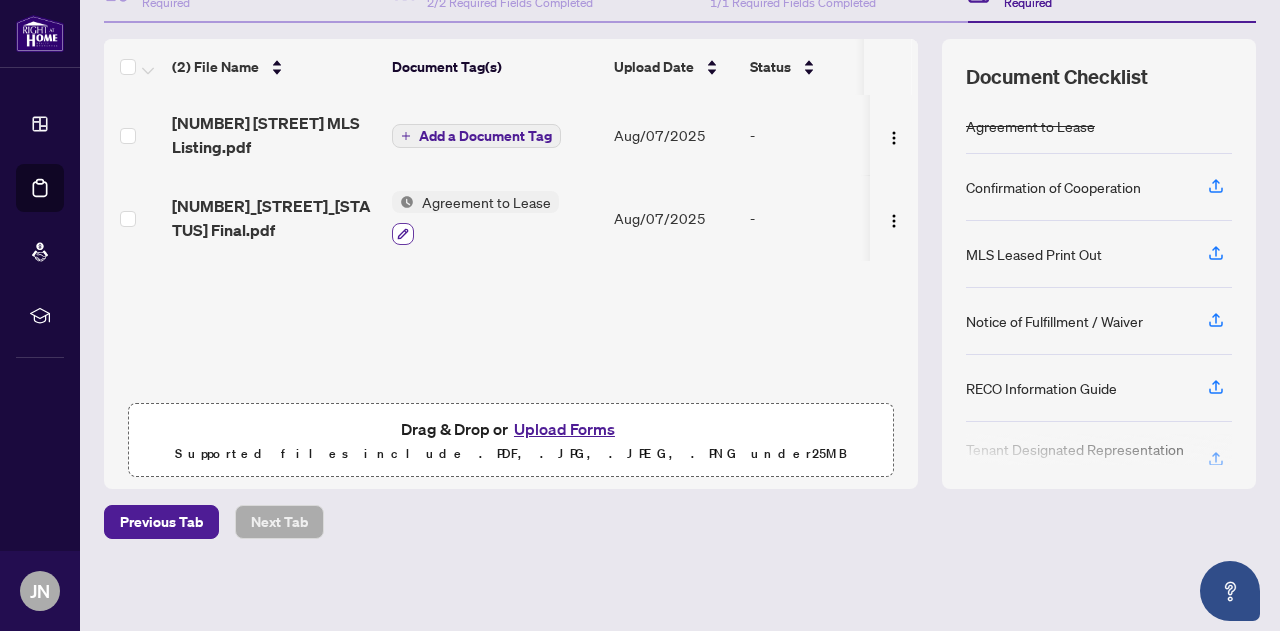 click 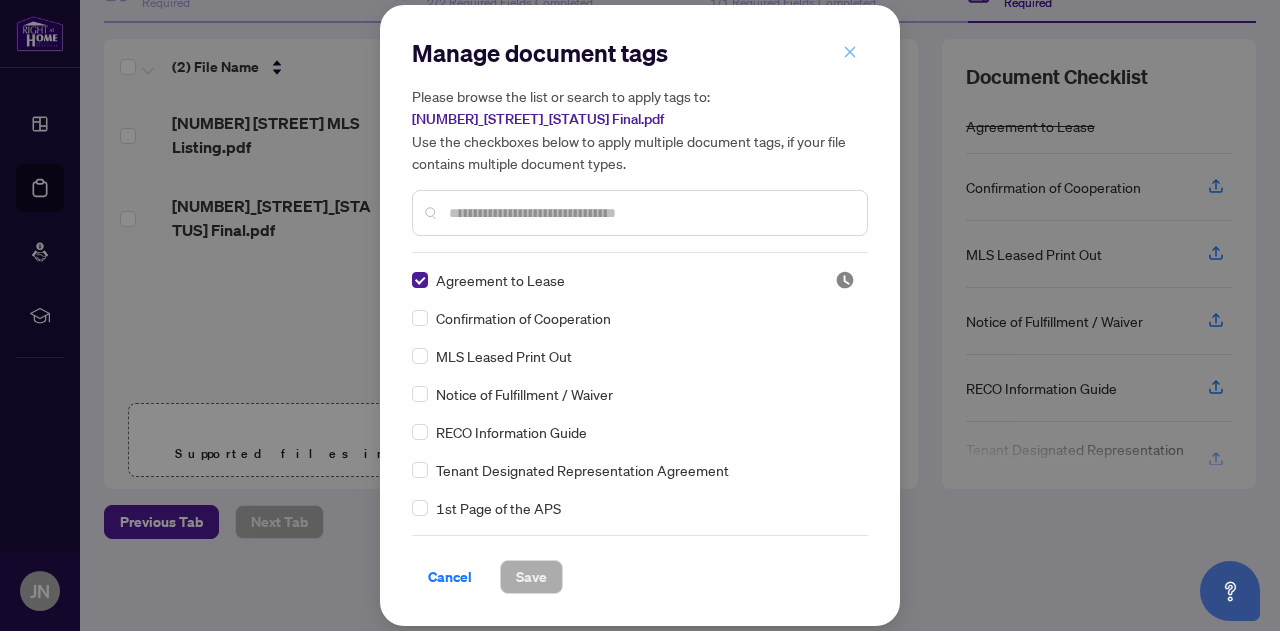 click 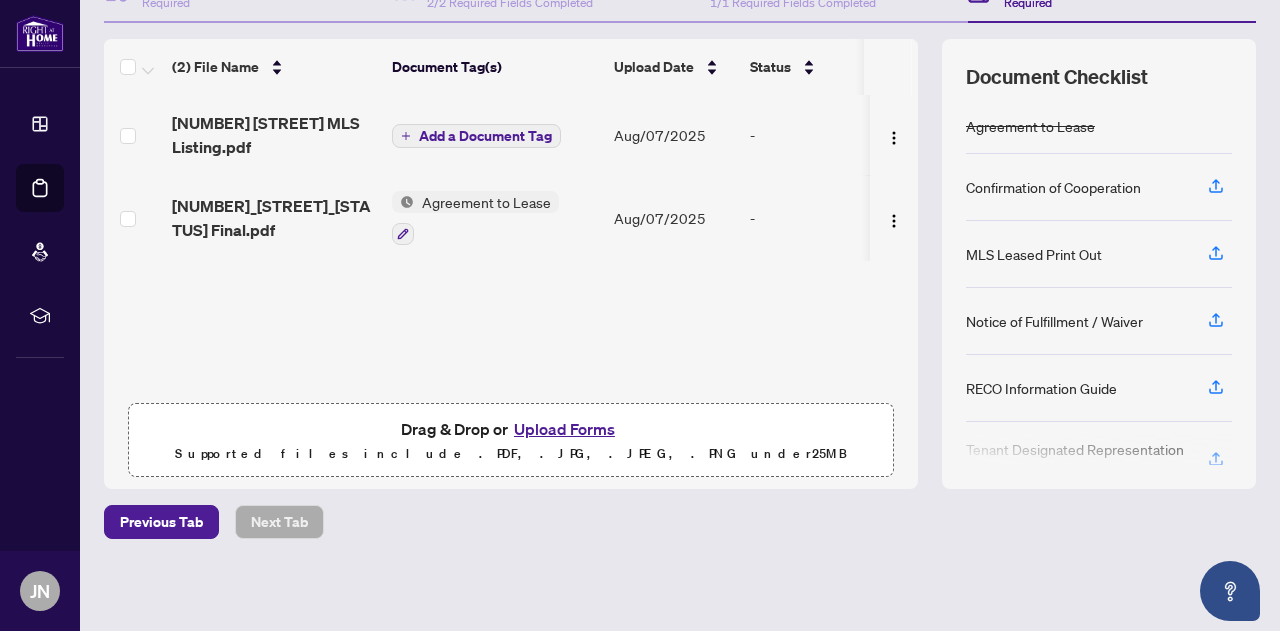 click on "Add a Document Tag" at bounding box center (485, 136) 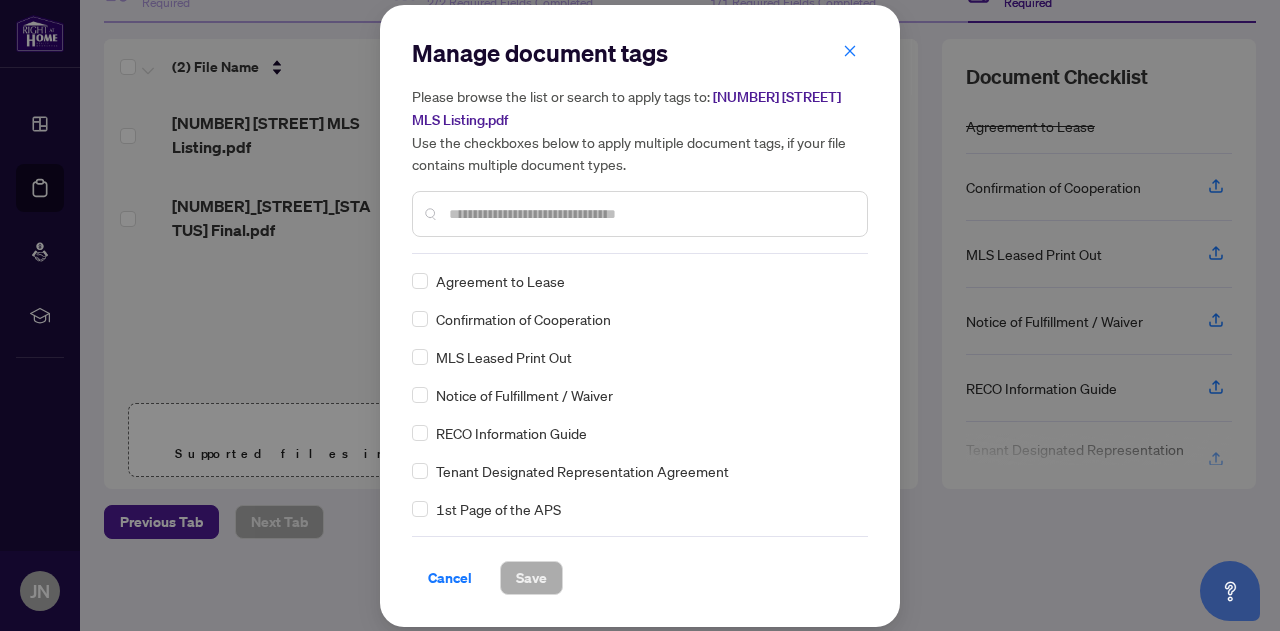 click on "Manage document tags Please browse the list or search to apply tags to:   [NUMBER] [STREET] MLS Listing.pdf   Use the checkboxes below to apply multiple document tags, if your file contains multiple document types." at bounding box center (640, 145) 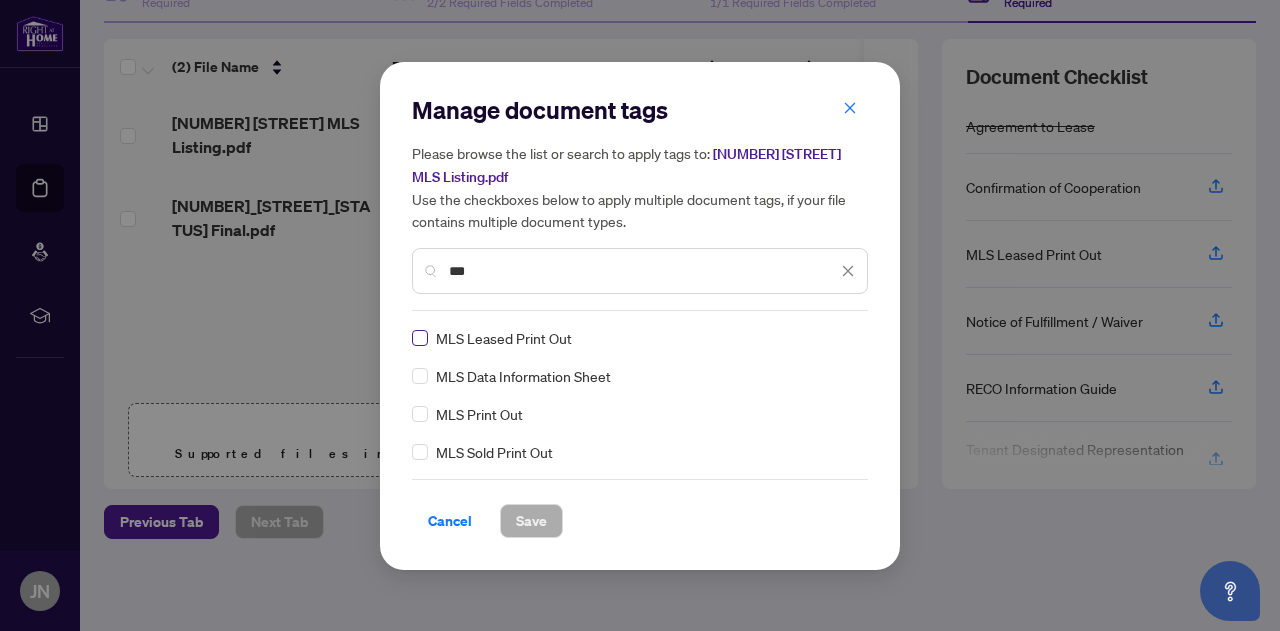 type on "***" 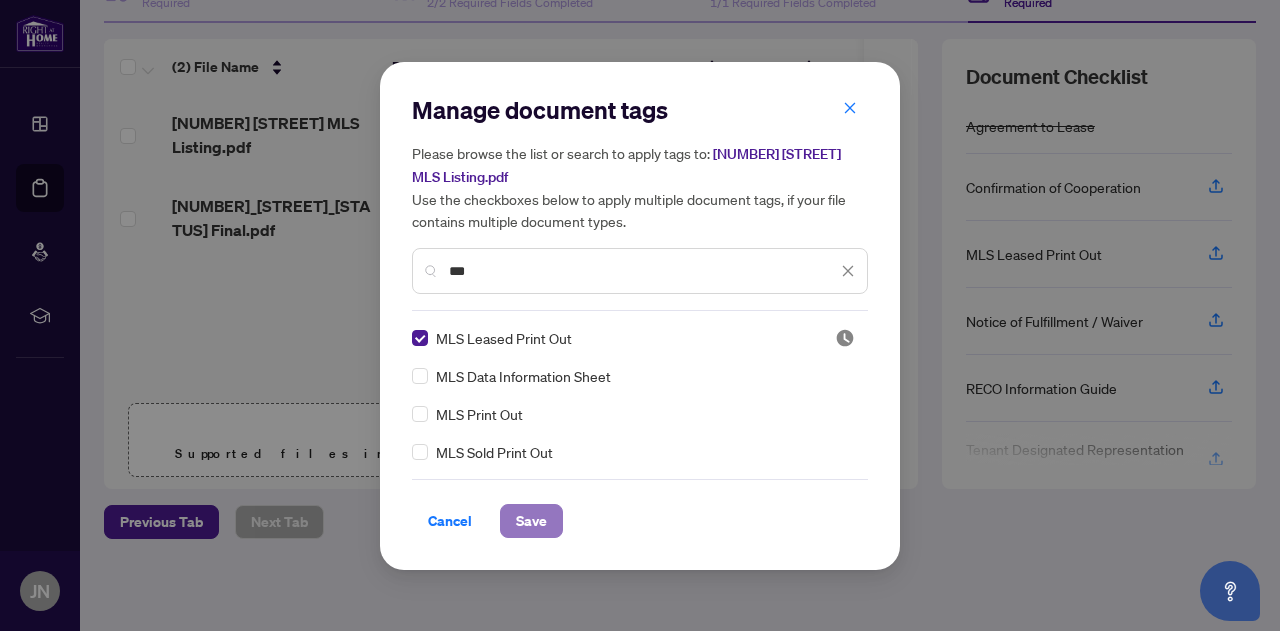 click on "Save" at bounding box center (531, 521) 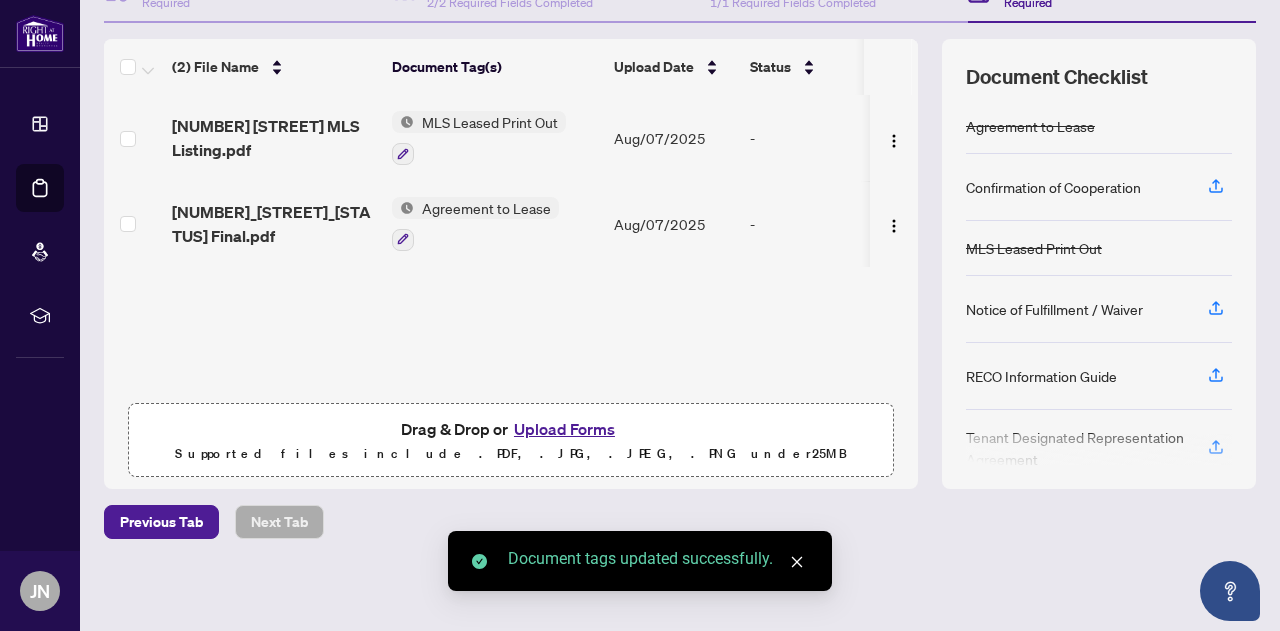 click on "Upload Forms" at bounding box center [564, 429] 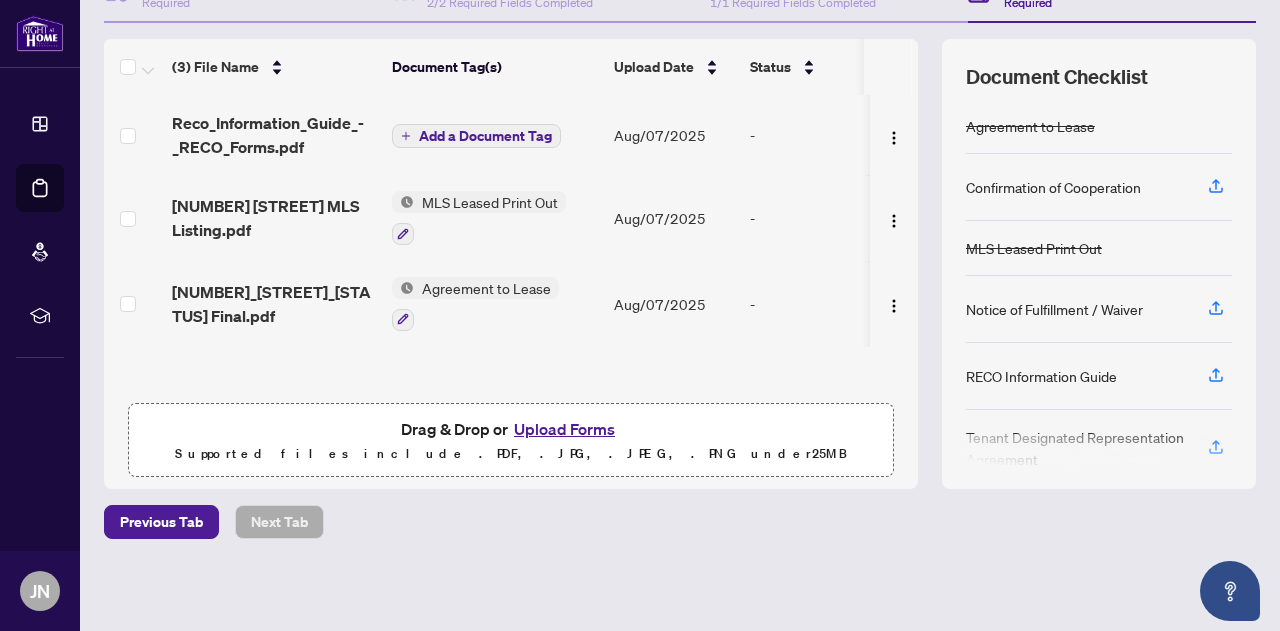 click on "Add a Document Tag" at bounding box center [485, 136] 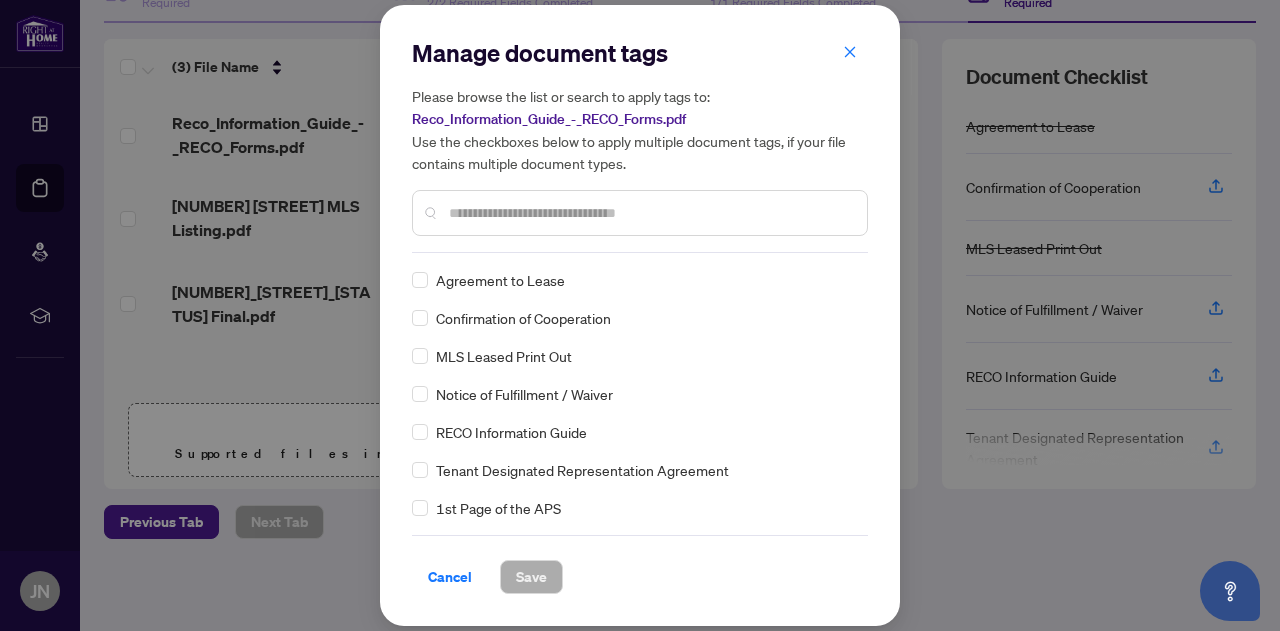 click on "Manage document tags Please browse the list or search to apply tags to:   Reco_[GUIDE]_[GUIDE].pdf   Use the checkboxes below to apply multiple document tags, if your file contains multiple document types.   Agreement to Lease Confirmation of Cooperation MLS Leased Print Out Notice of Fulfillment / Waiver RECO Information Guide Tenant Designated Representation Agreement 1st Page of the APS Advance Paperwork Agent Correspondence Agreement of Assignment of Purchase and Sale Agreement of Purchase and Sale Agreement to Cooperate /Broker Referral Articles of Incorporation Back to Vendor Letter Belongs to Another Transaction Builder's Consent Buyer Designated Representation Agreement Buyer Designated Representation Agreement Buyers Lawyer Information Certificate of Estate Trustee(s) Client Refused to Sign Closing Date Change Co-op Brokerage Commission Statement Co-op EFT Co-operating Indemnity Agreement Commission Adjustment Commission Agreement Commission Calculation Commission Statement Sent EFT" at bounding box center (640, 315) 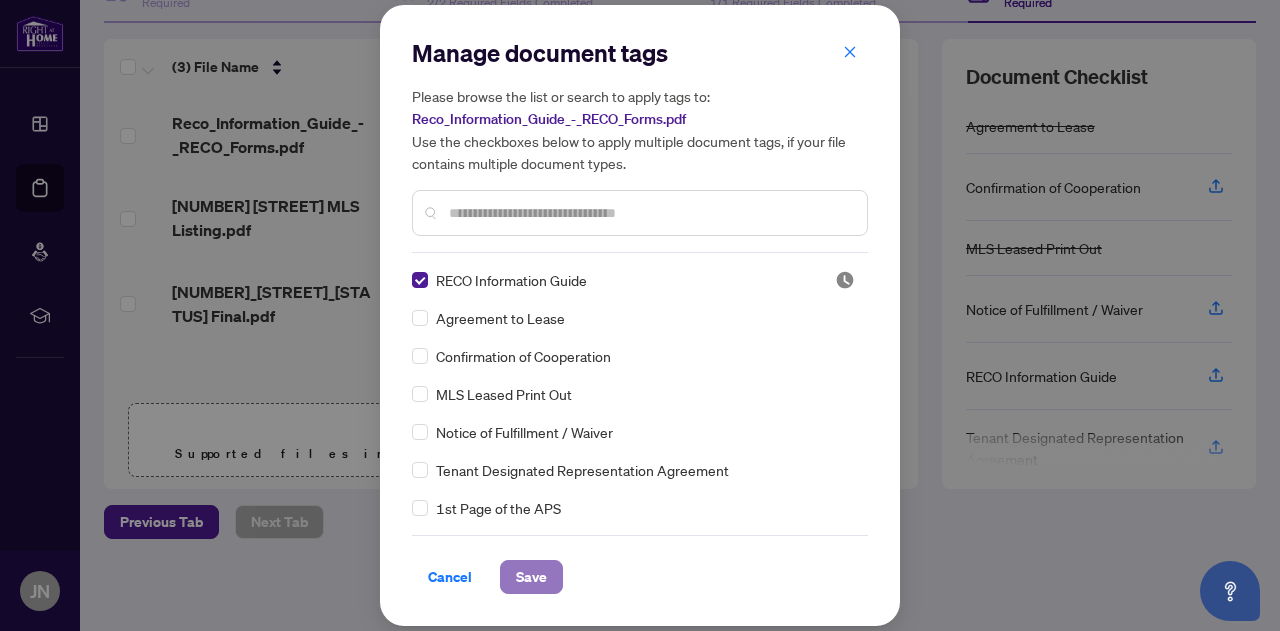 click on "Save" at bounding box center (531, 577) 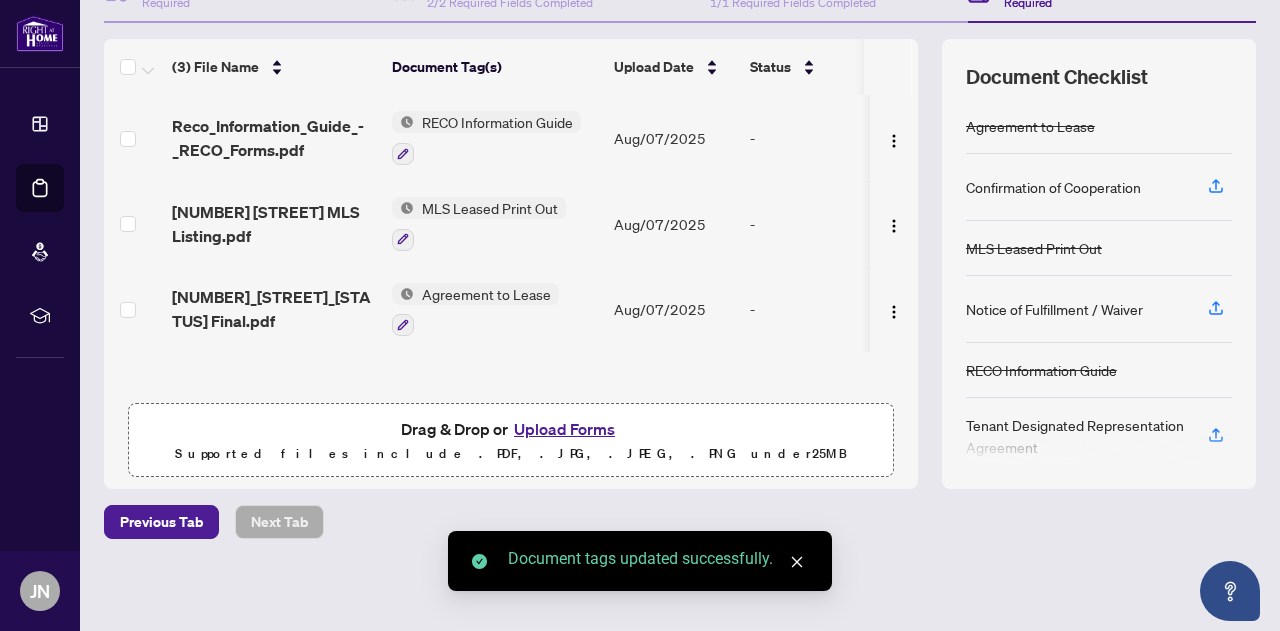 click on "Upload Forms" at bounding box center (564, 429) 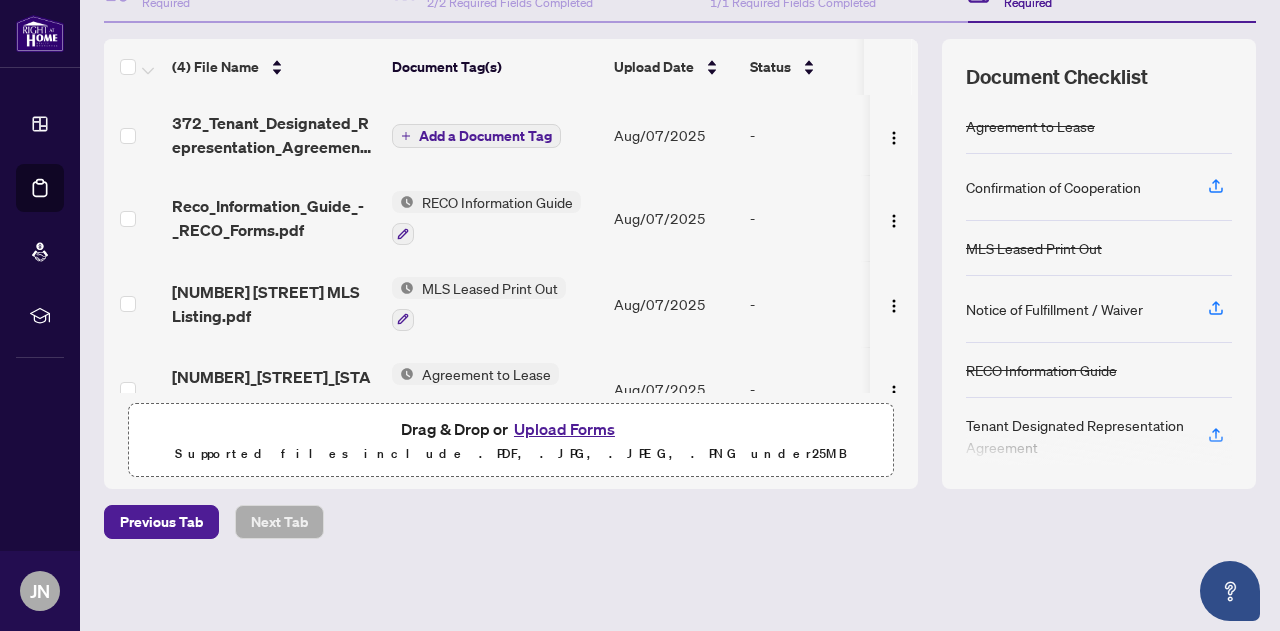 click on "Add a Document Tag" at bounding box center [485, 136] 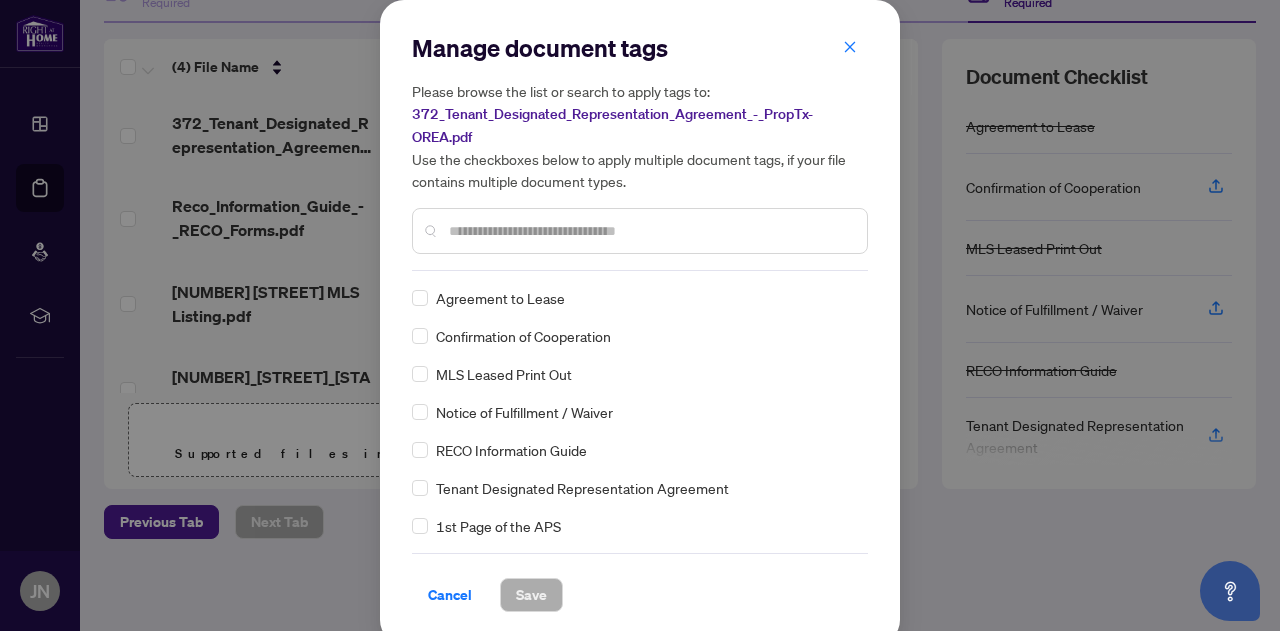 click at bounding box center (650, 231) 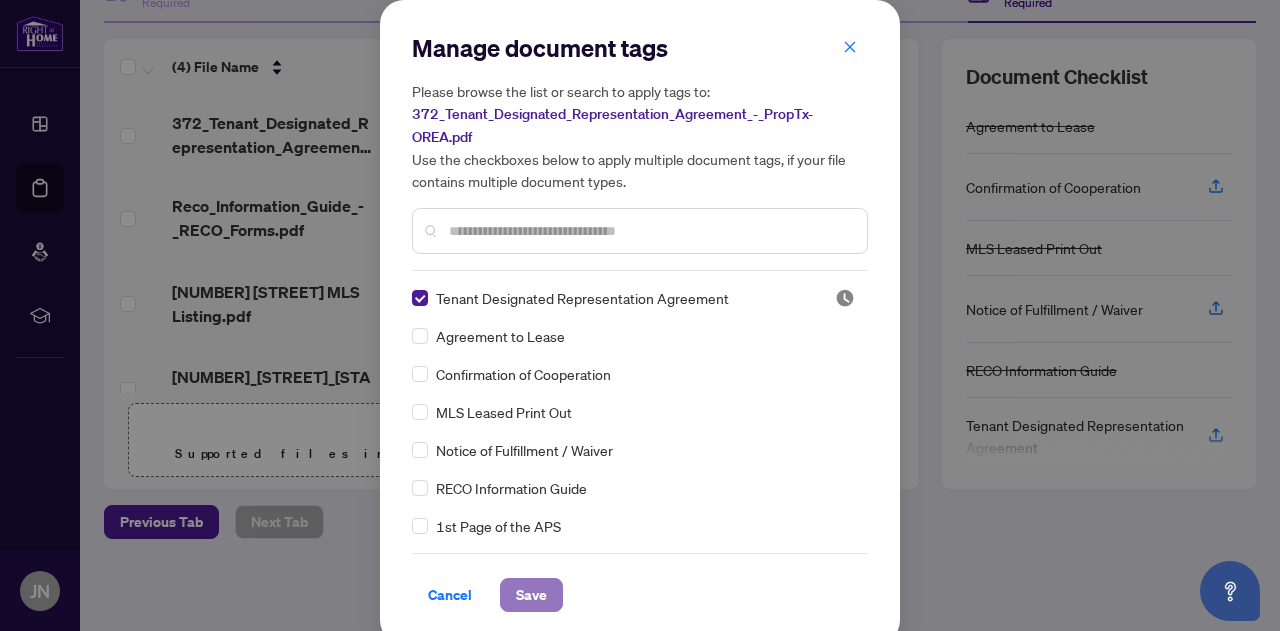 click on "Save" at bounding box center (531, 595) 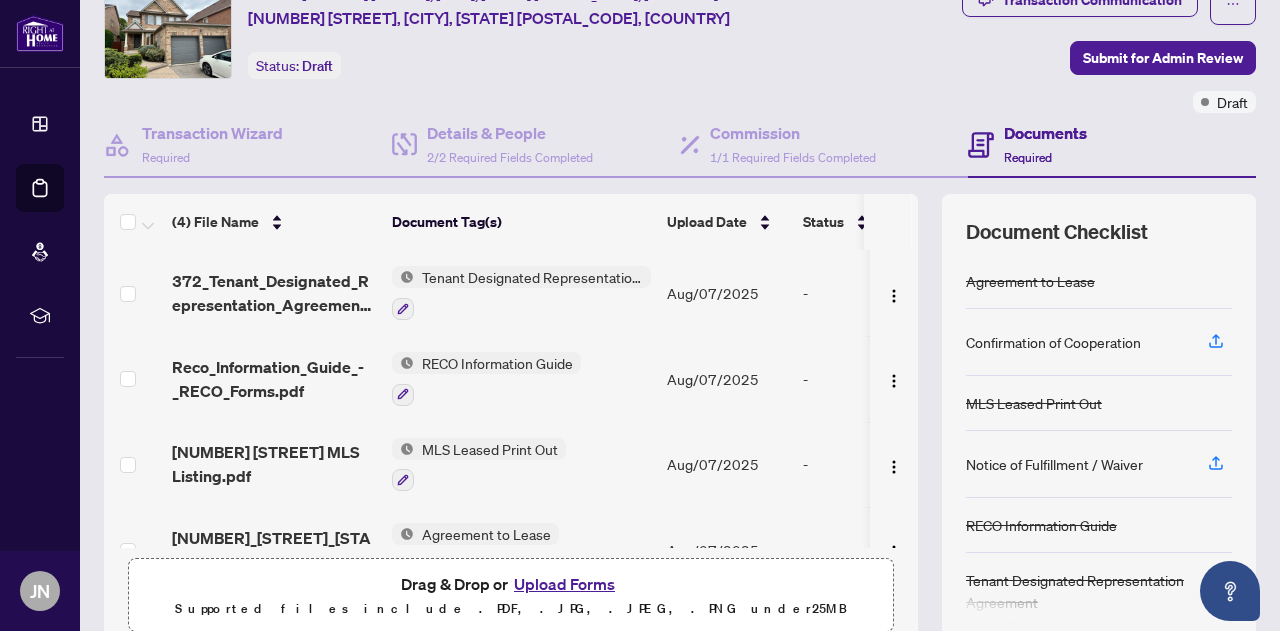 scroll, scrollTop: 235, scrollLeft: 0, axis: vertical 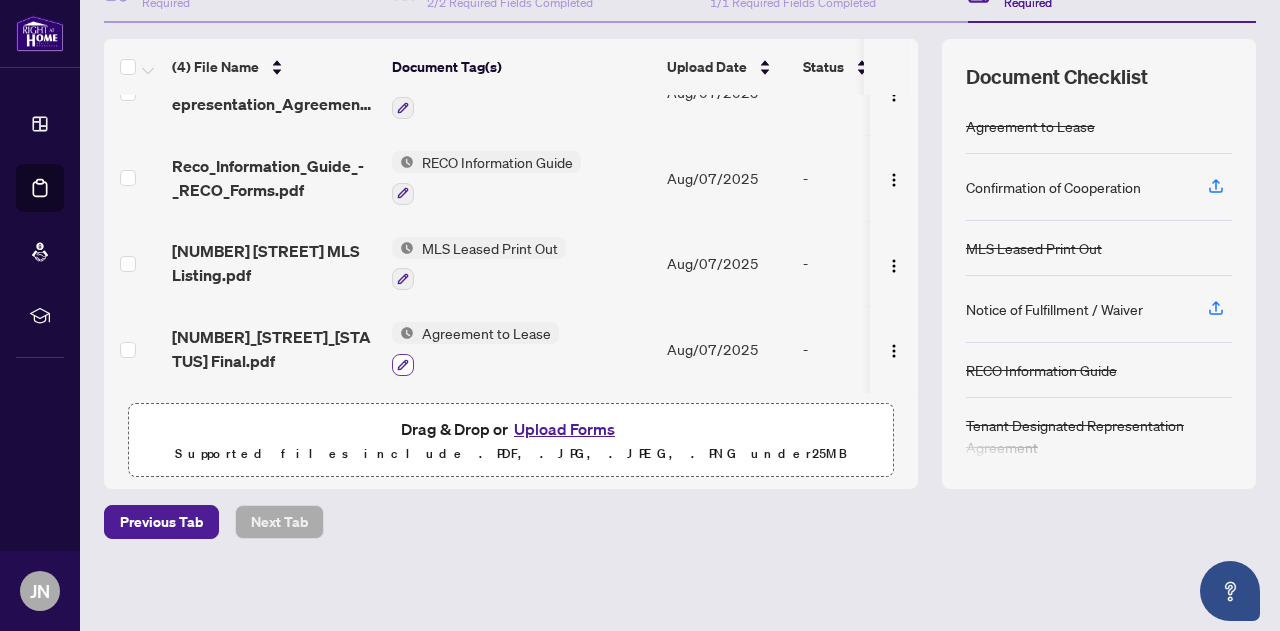 click 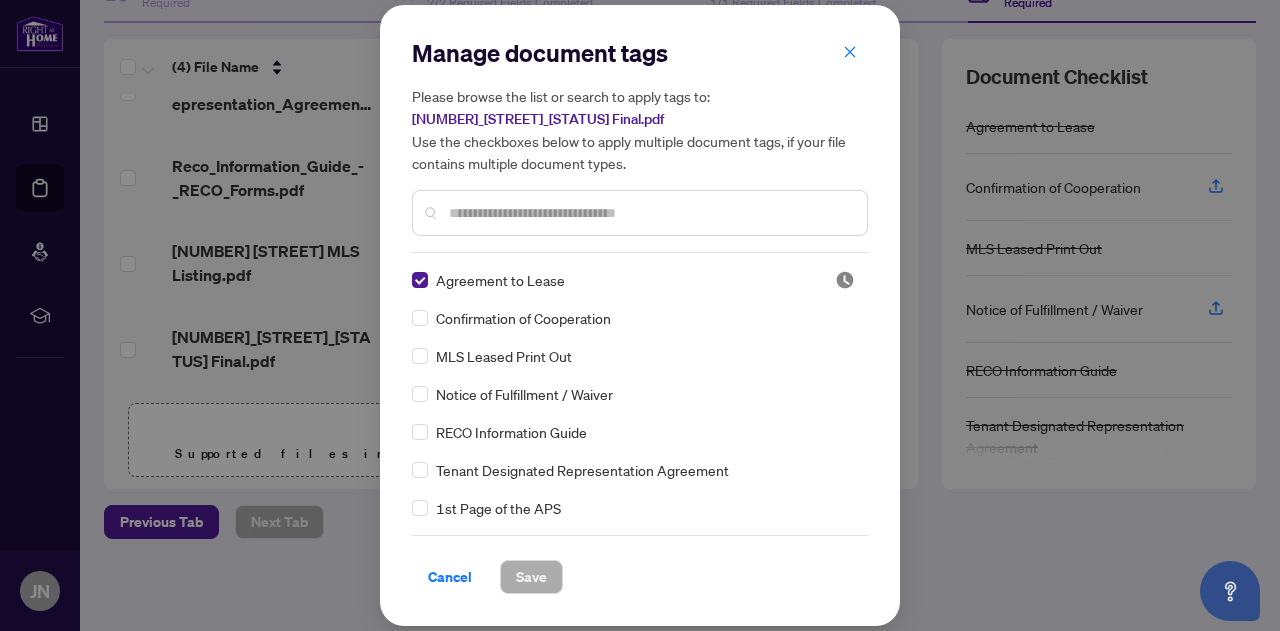 click at bounding box center (650, 213) 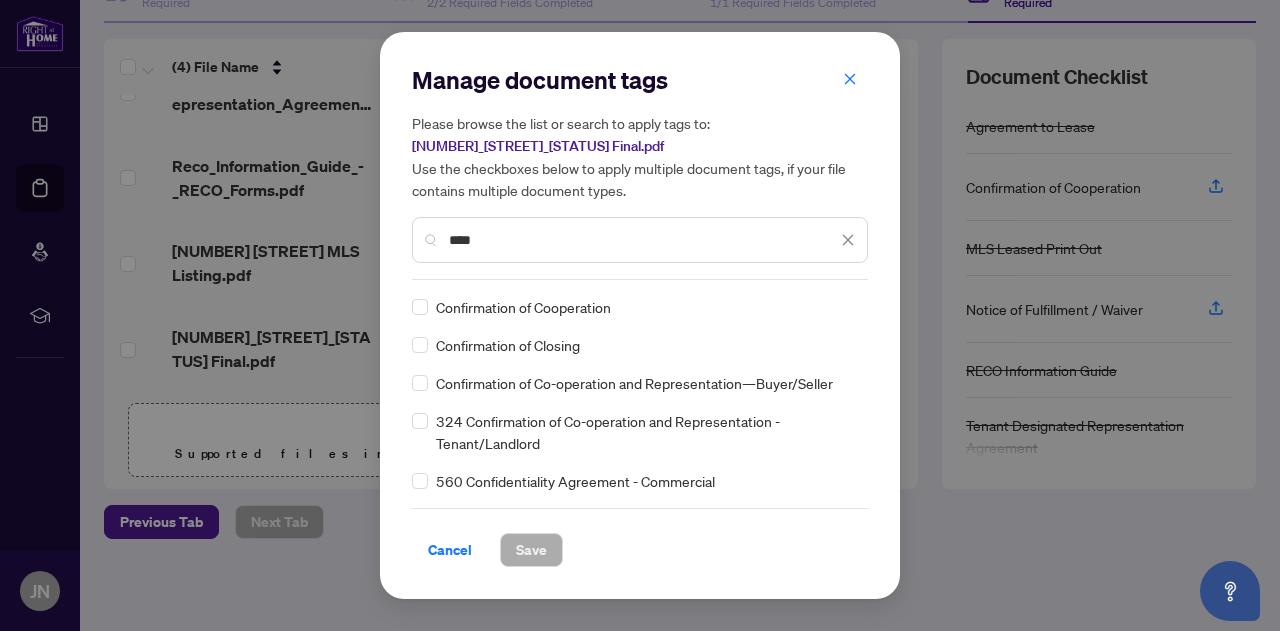 type on "****" 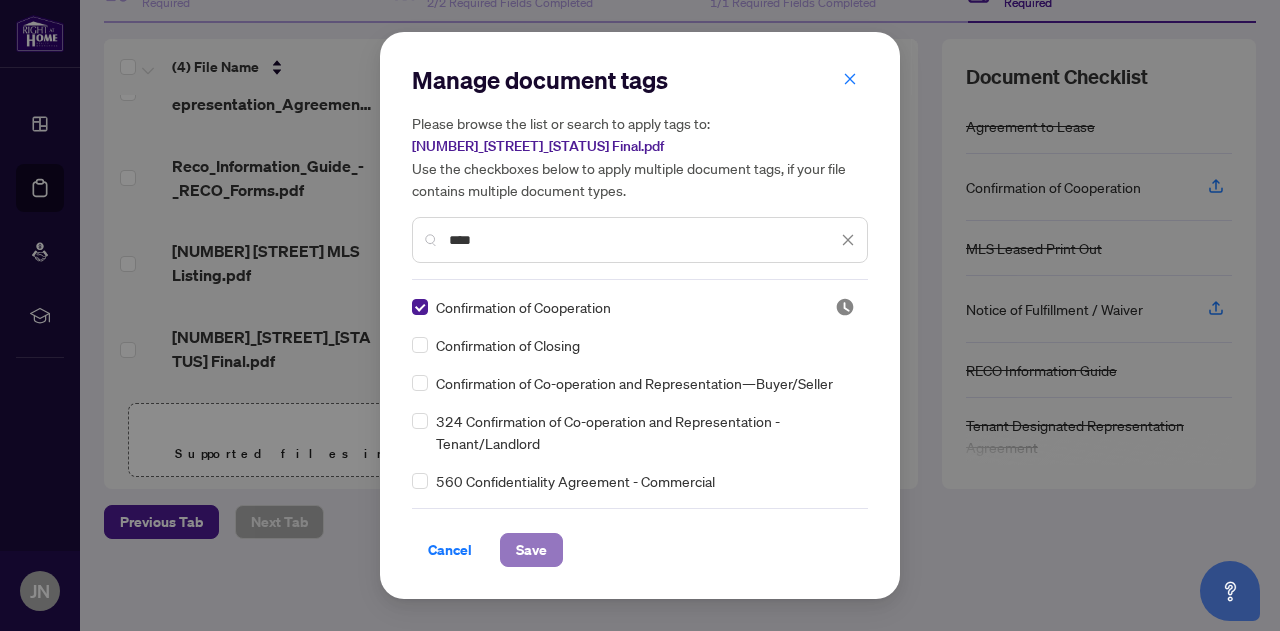 click on "Save" at bounding box center (531, 550) 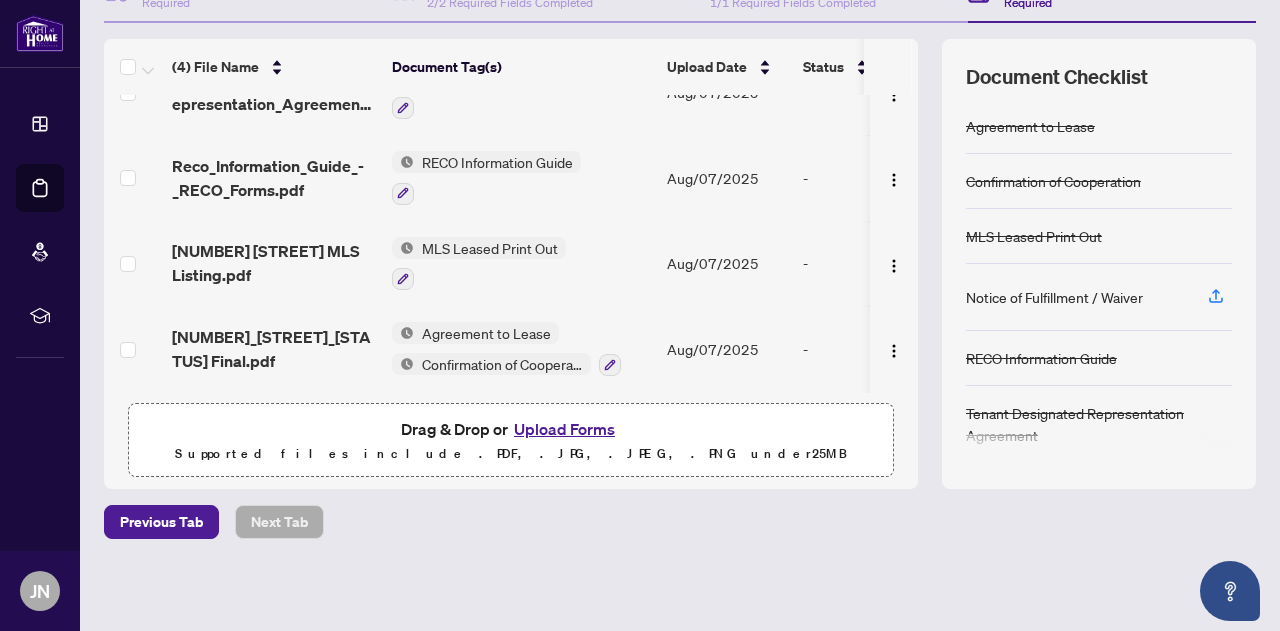 scroll, scrollTop: 0, scrollLeft: 0, axis: both 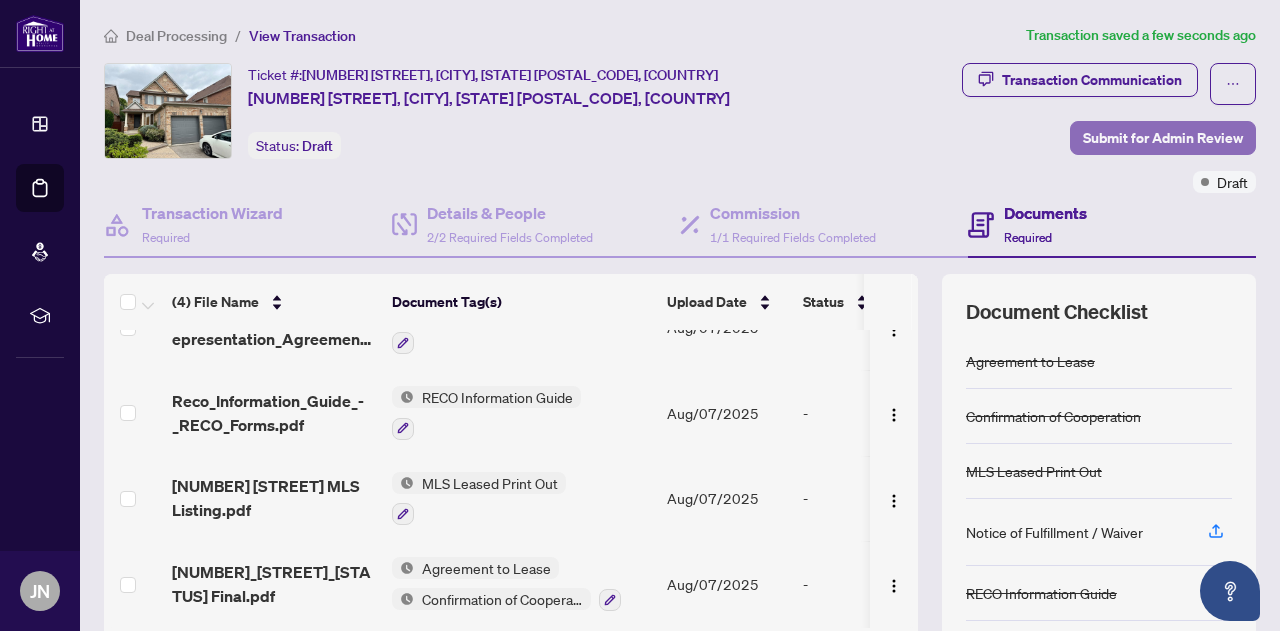 click on "Submit for Admin Review" at bounding box center (1163, 138) 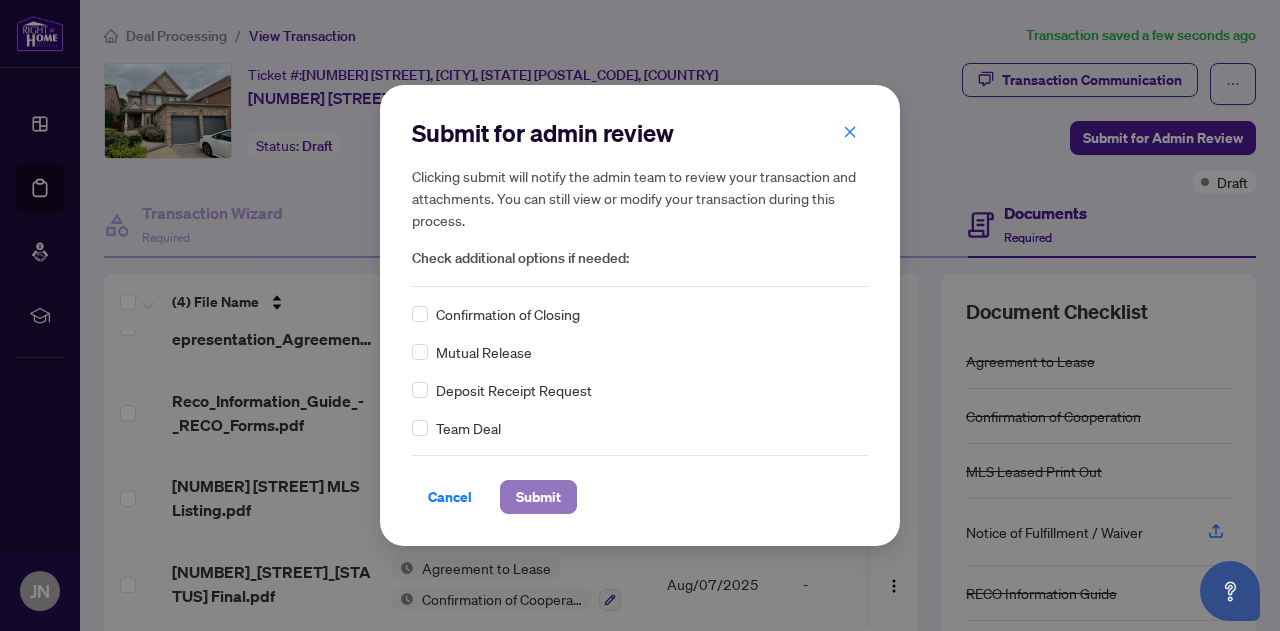 click on "Submit" at bounding box center [538, 497] 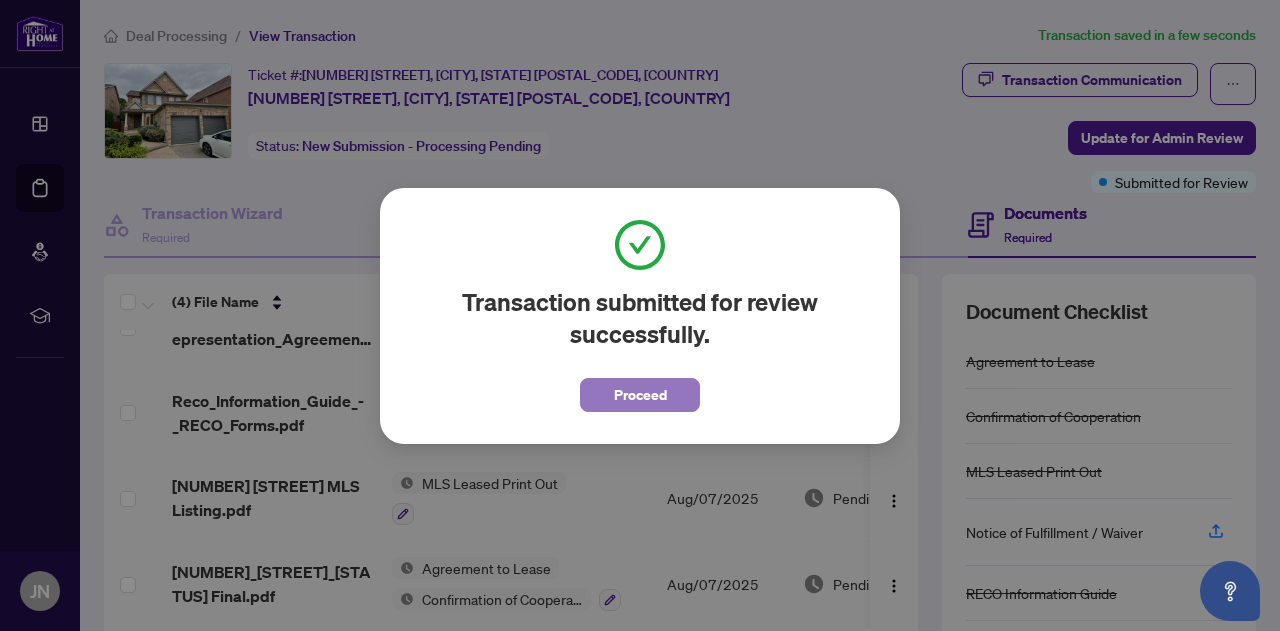 click on "Proceed" at bounding box center (640, 395) 